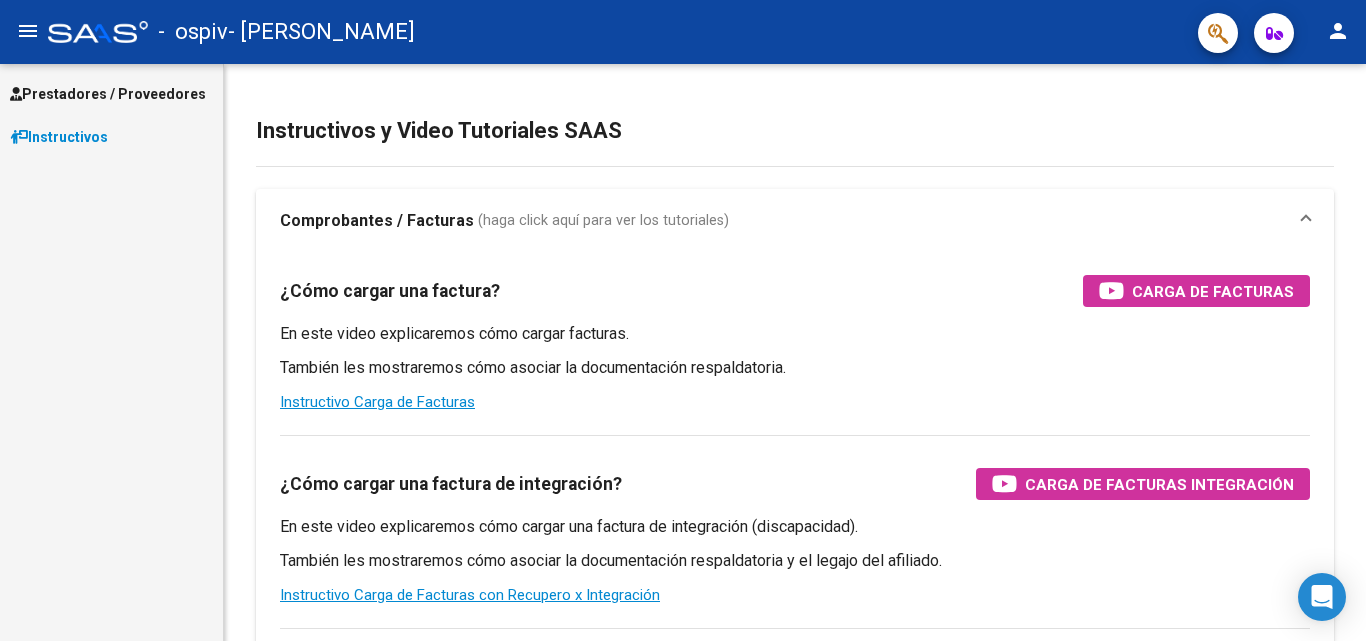 scroll, scrollTop: 0, scrollLeft: 0, axis: both 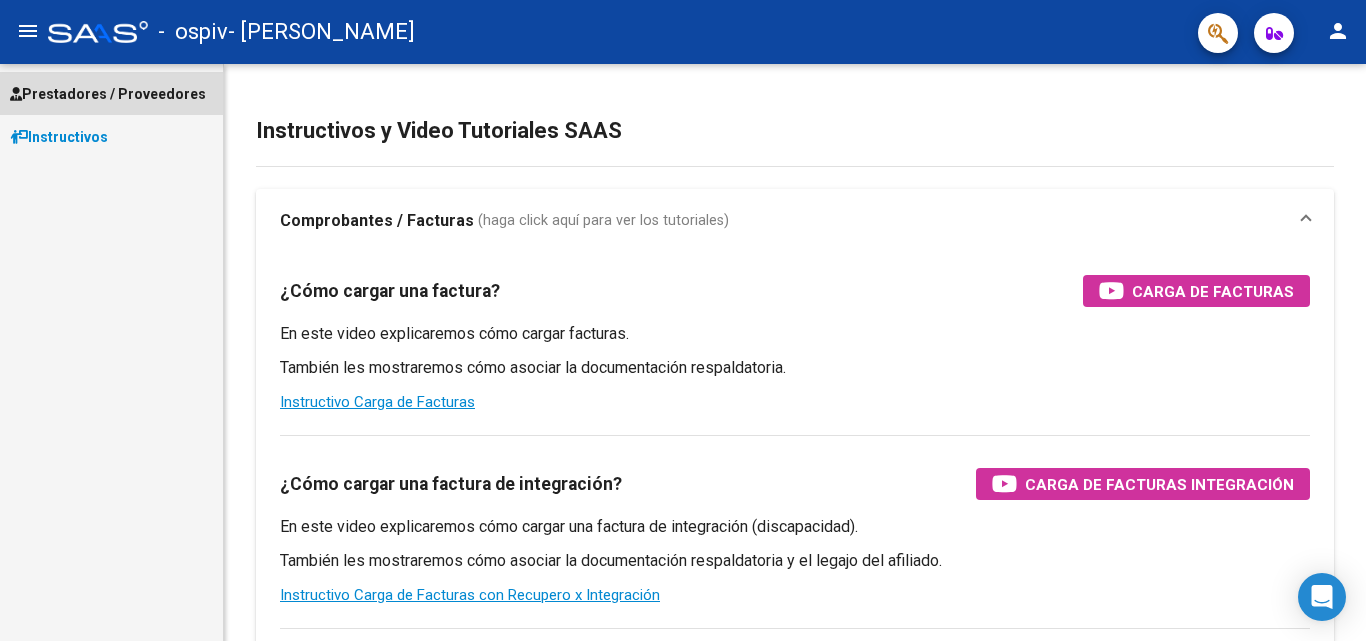 click on "Prestadores / Proveedores" at bounding box center (108, 94) 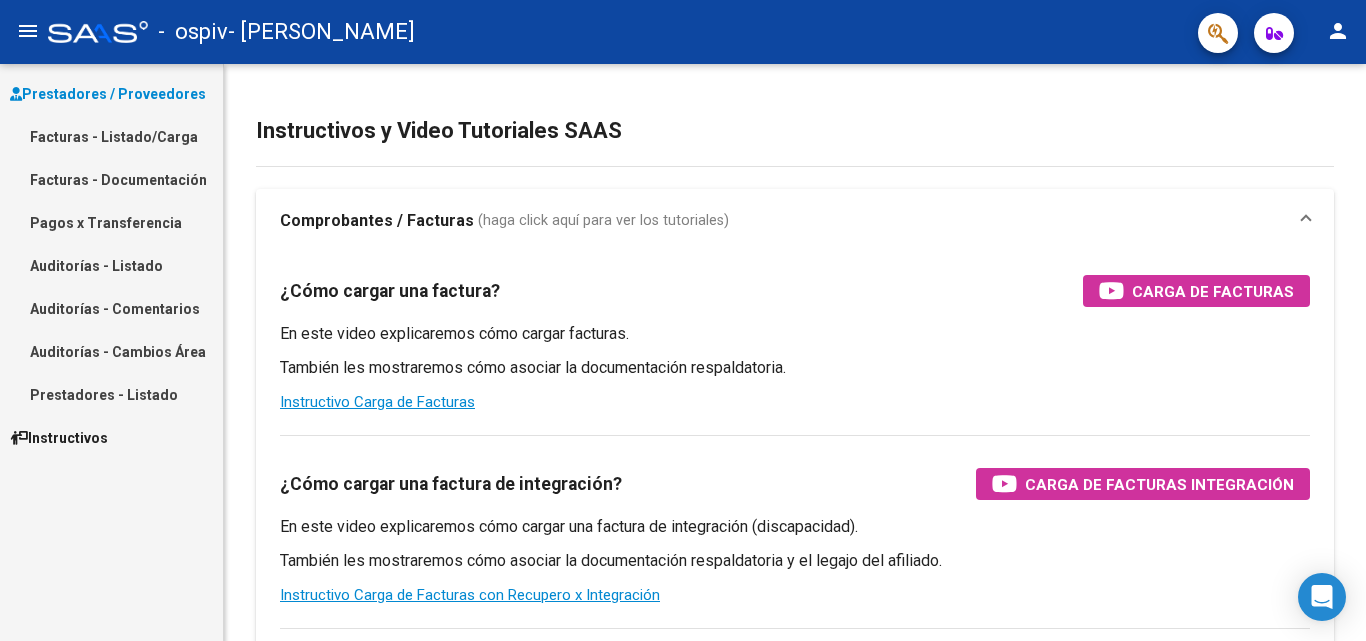 click on "Facturas - Listado/Carga" at bounding box center (111, 136) 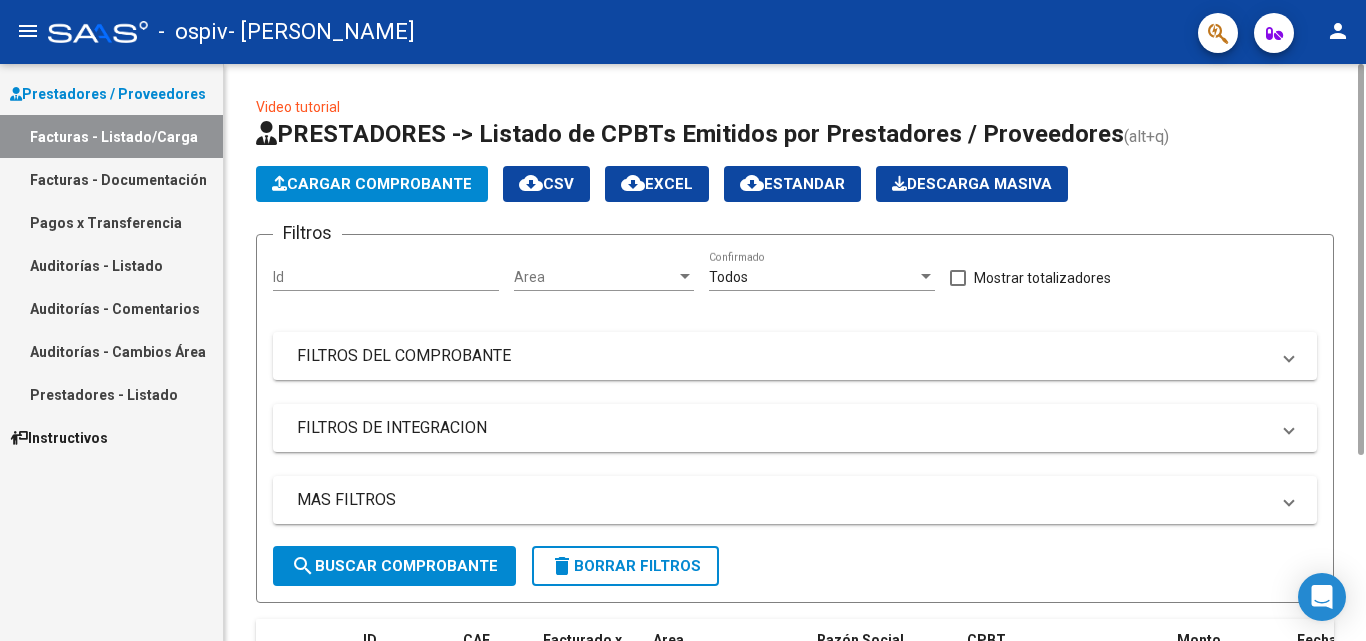 click on "Cargar Comprobante" 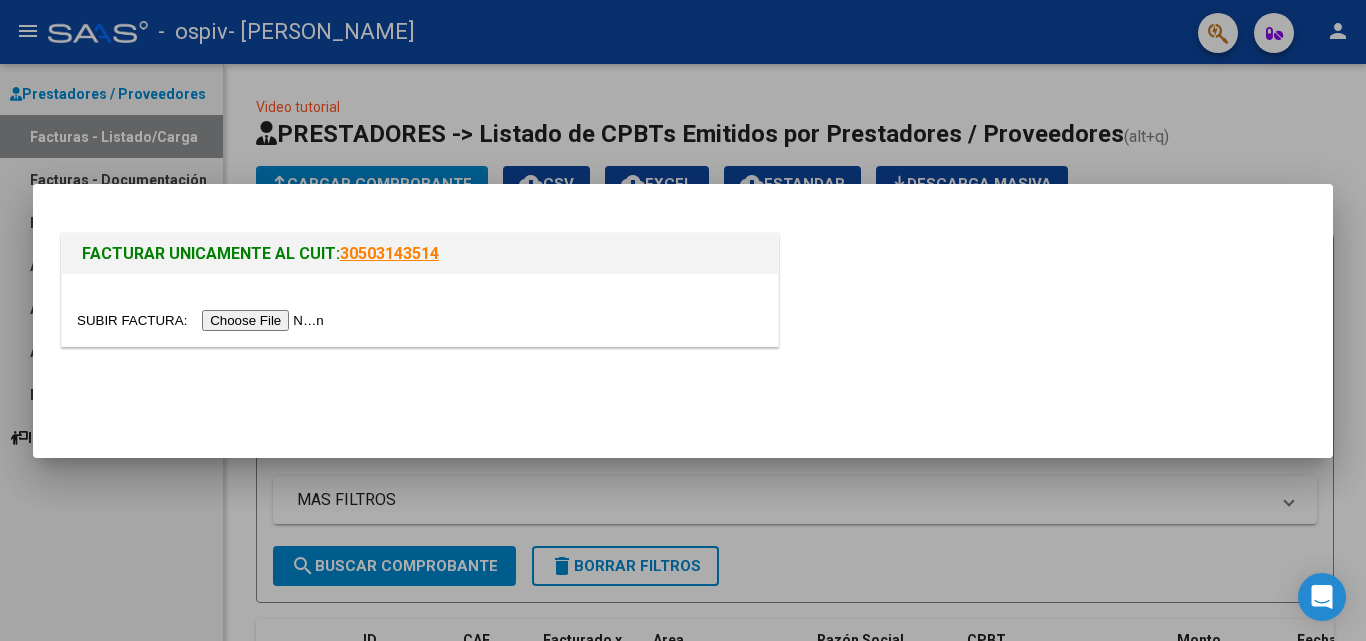 click at bounding box center [203, 320] 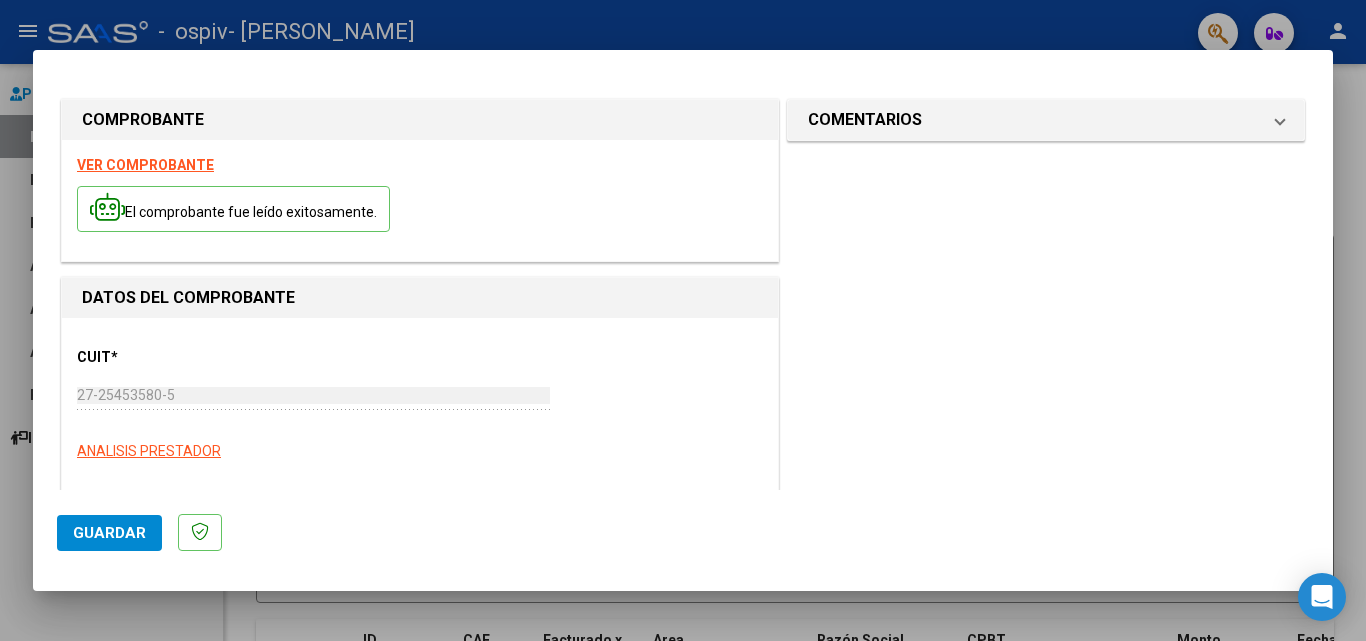 click on "Guardar" 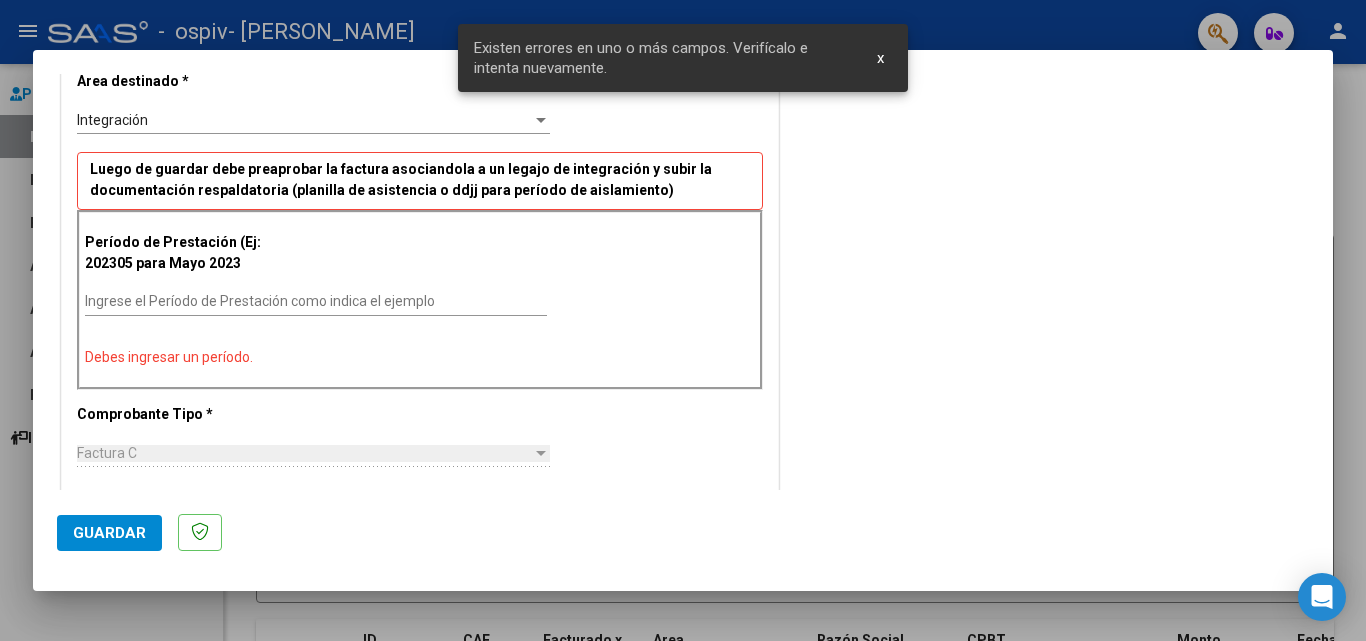 scroll, scrollTop: 0, scrollLeft: 0, axis: both 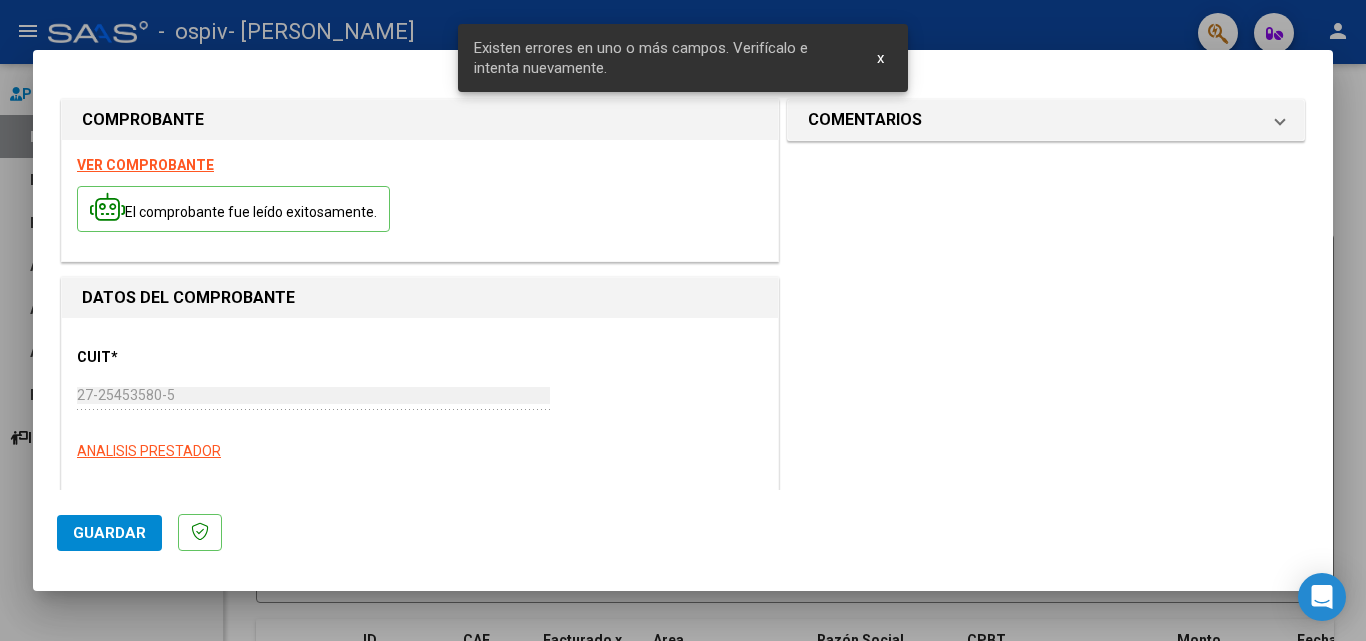 click at bounding box center (683, 320) 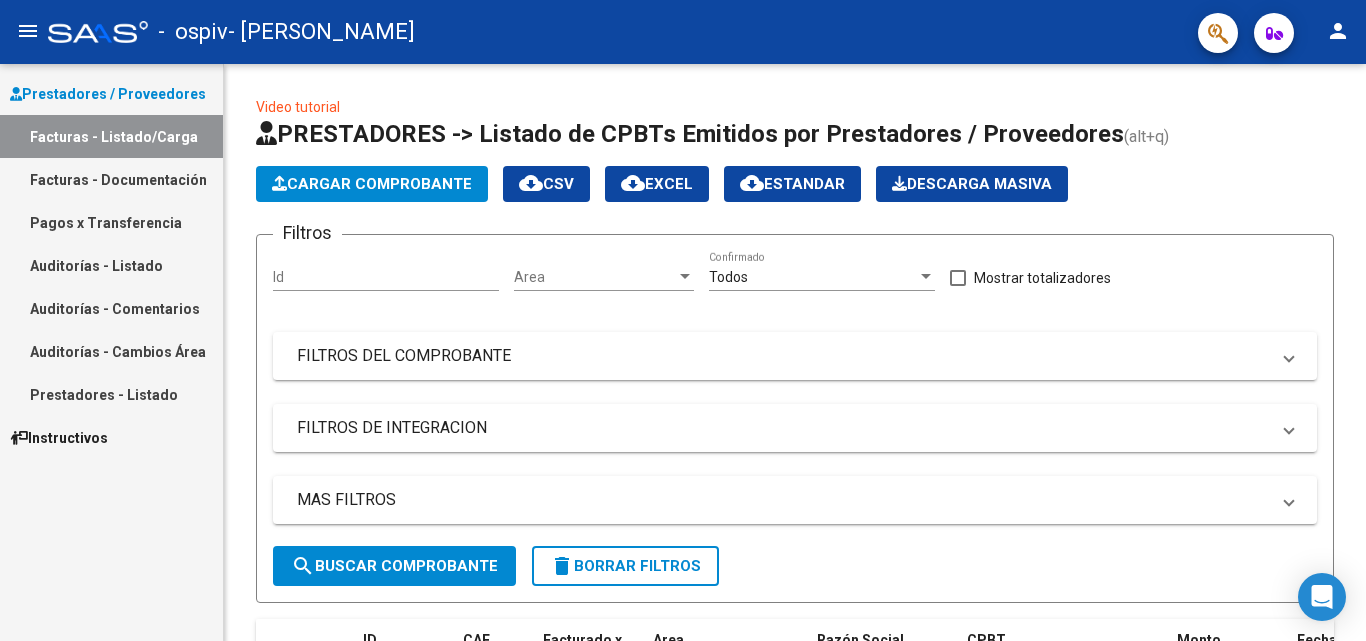 scroll, scrollTop: 577, scrollLeft: 0, axis: vertical 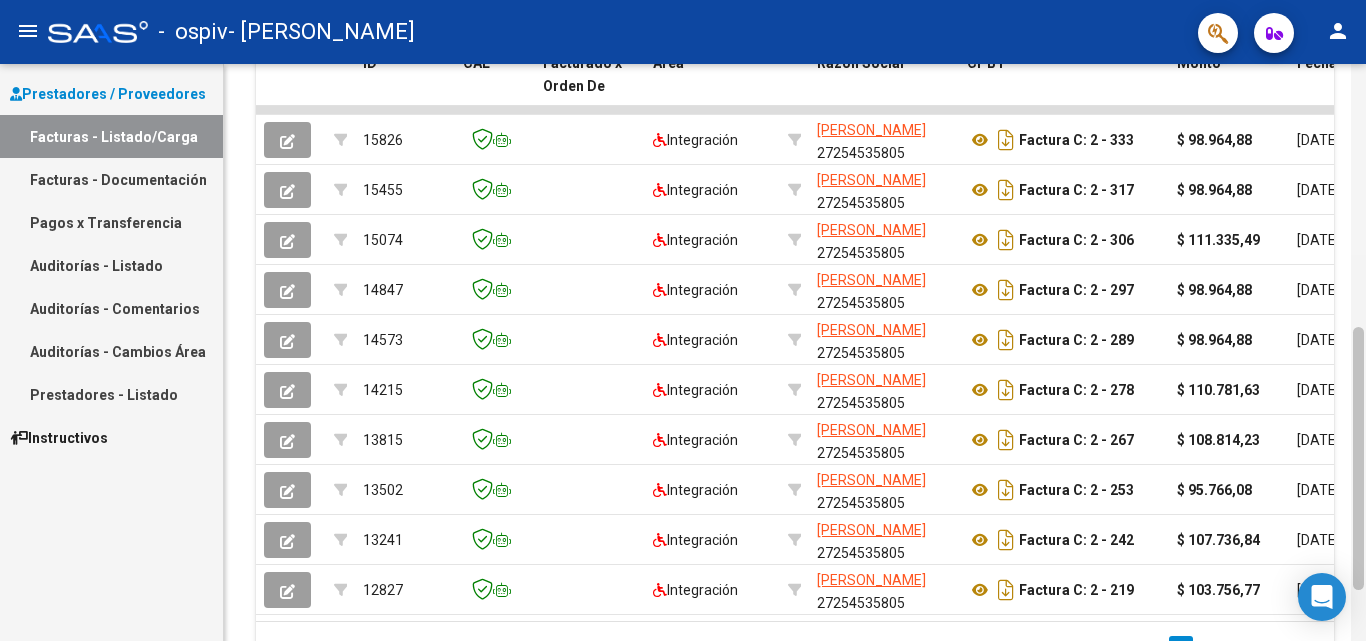 drag, startPoint x: 1364, startPoint y: 385, endPoint x: 1365, endPoint y: 245, distance: 140.00357 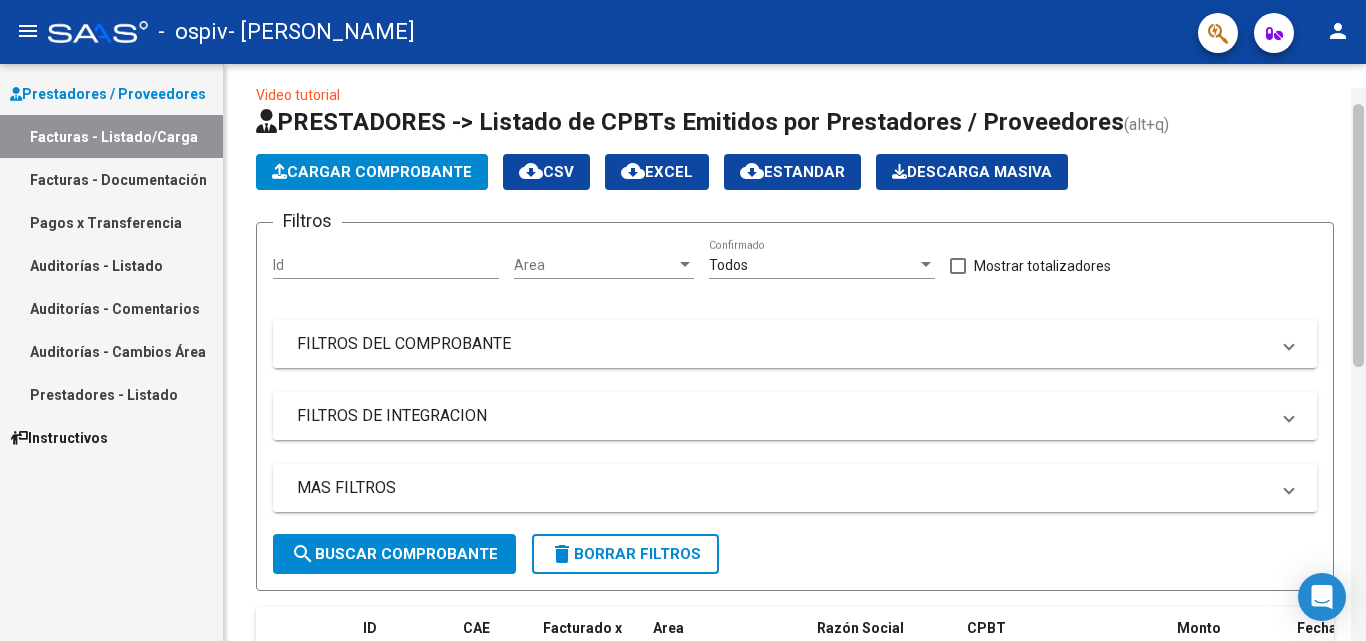 scroll, scrollTop: 7, scrollLeft: 0, axis: vertical 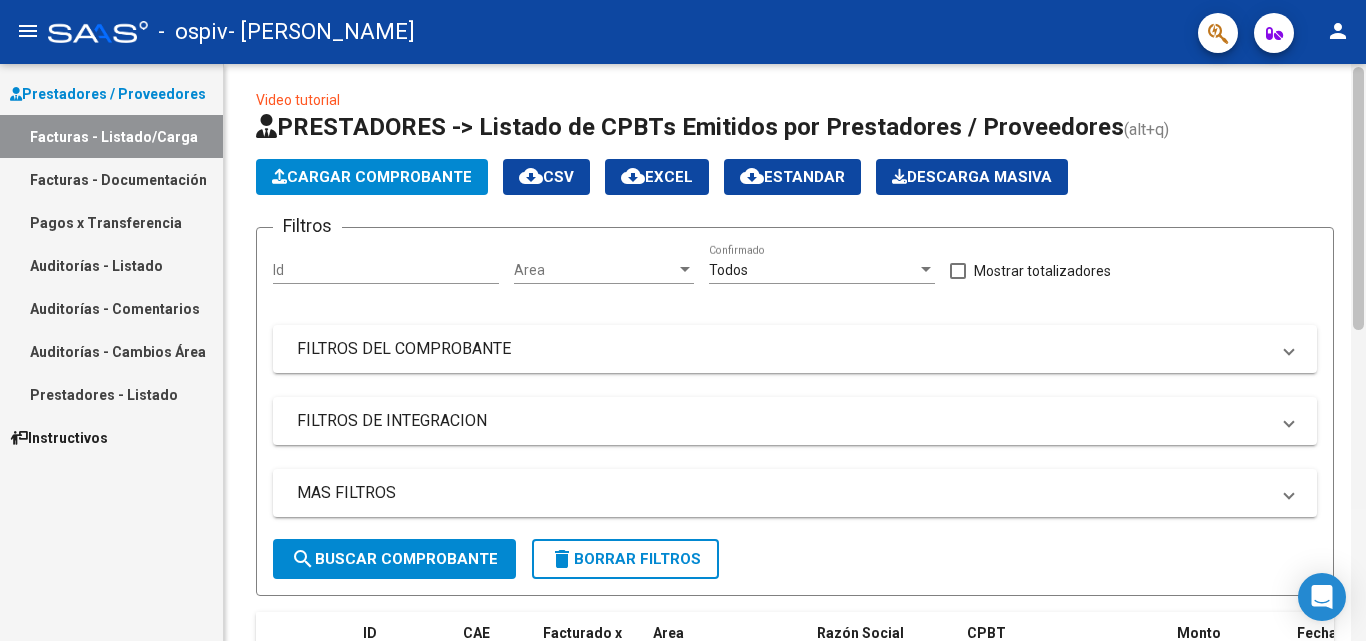 drag, startPoint x: 1363, startPoint y: 380, endPoint x: 1365, endPoint y: 120, distance: 260.0077 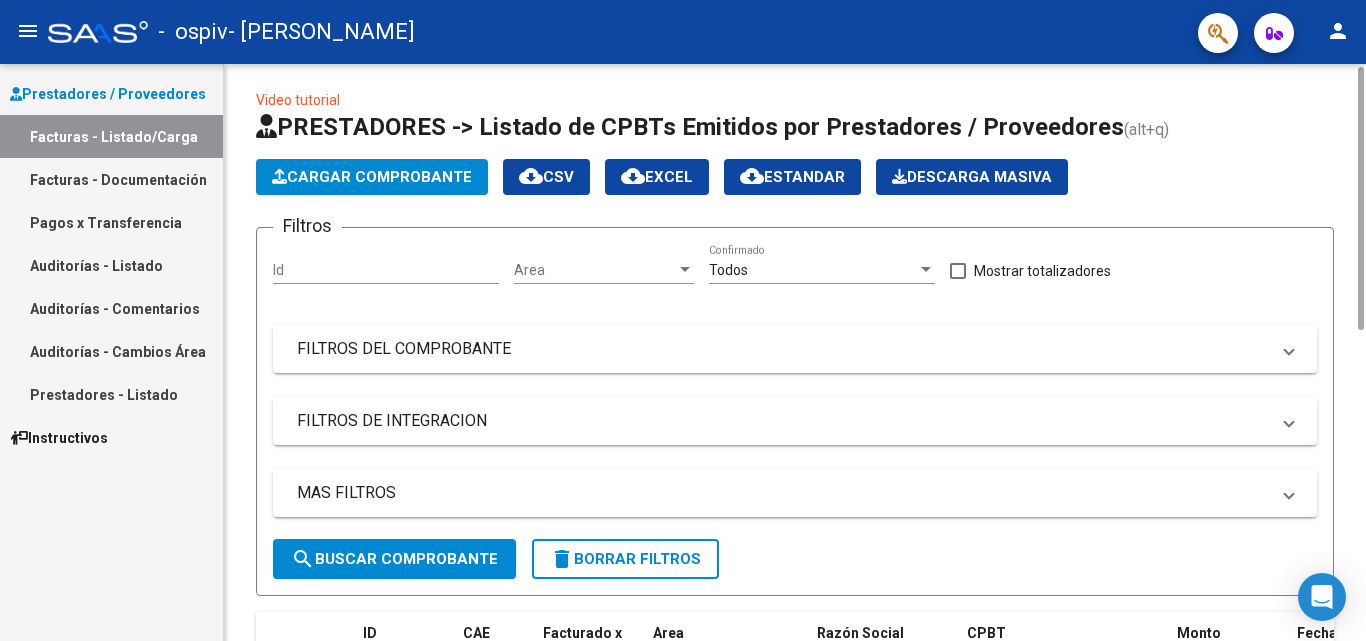 click on "Cargar Comprobante" 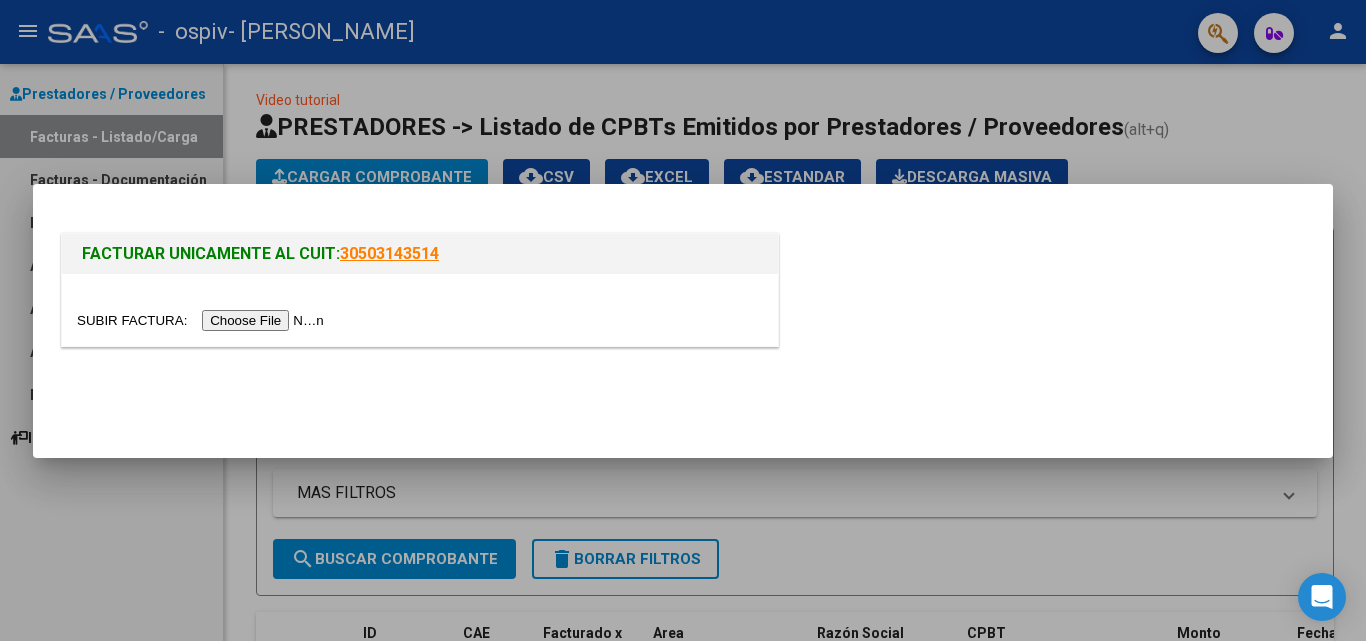 click at bounding box center (203, 320) 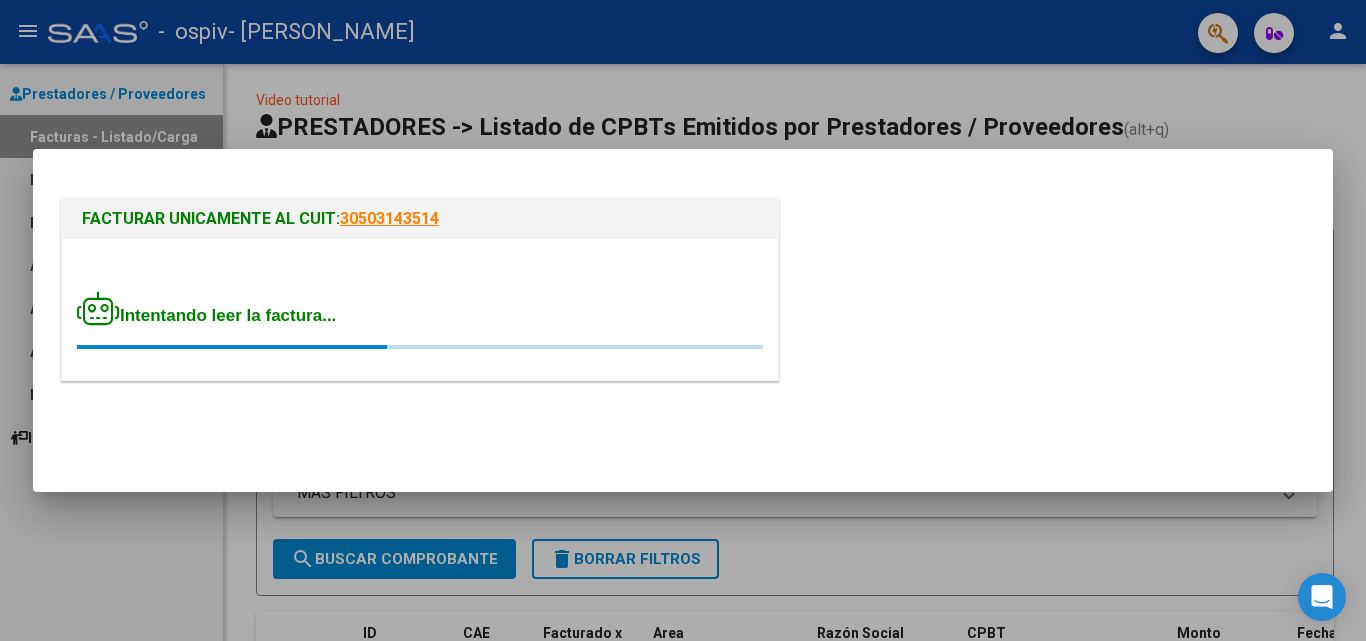 click at bounding box center [683, 320] 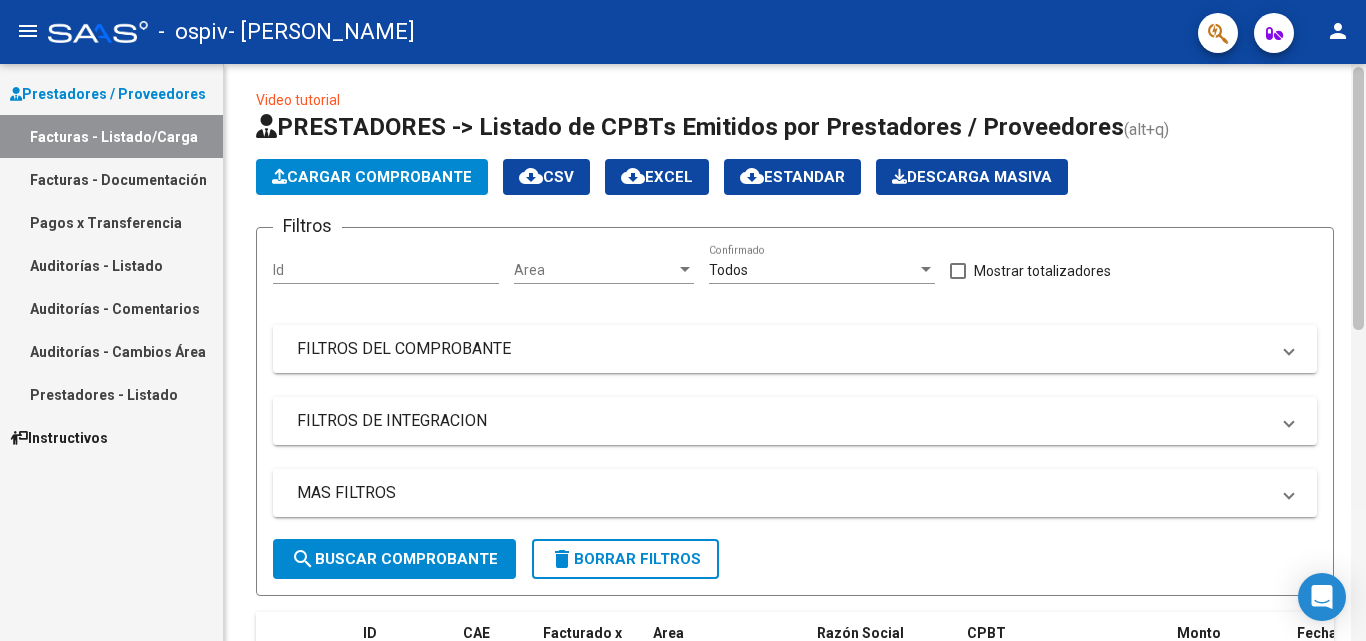scroll, scrollTop: 584, scrollLeft: 0, axis: vertical 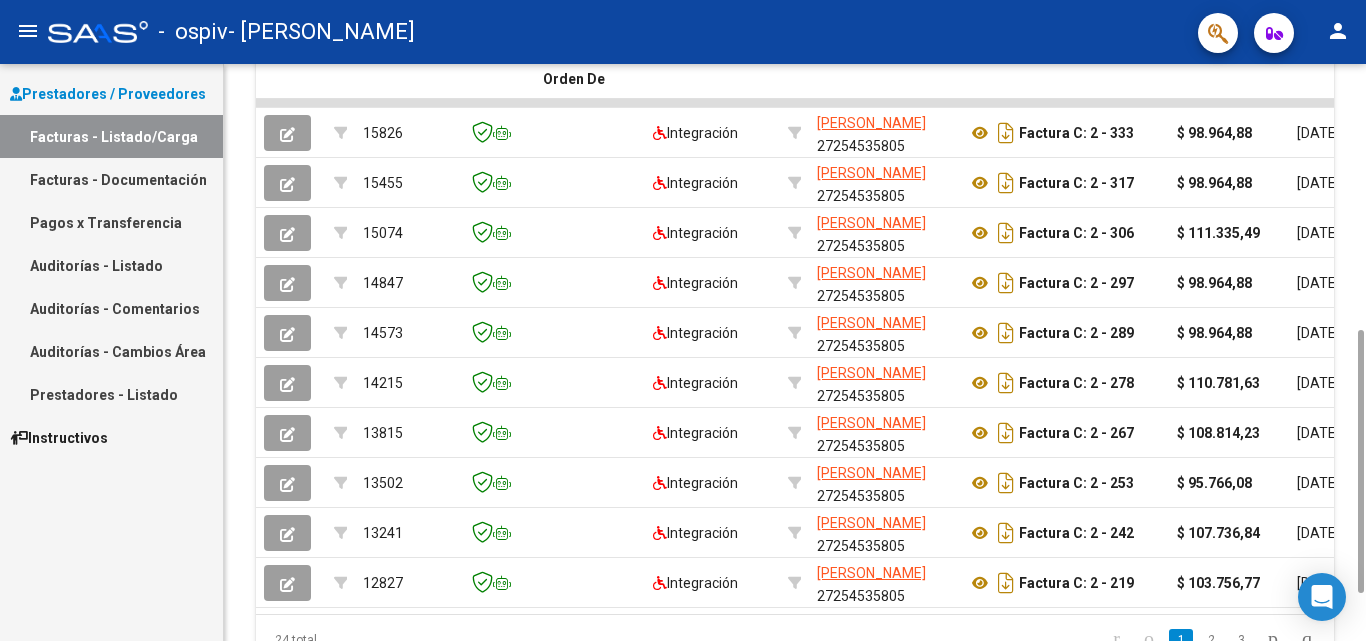 drag, startPoint x: 1364, startPoint y: 185, endPoint x: 1345, endPoint y: 286, distance: 102.77159 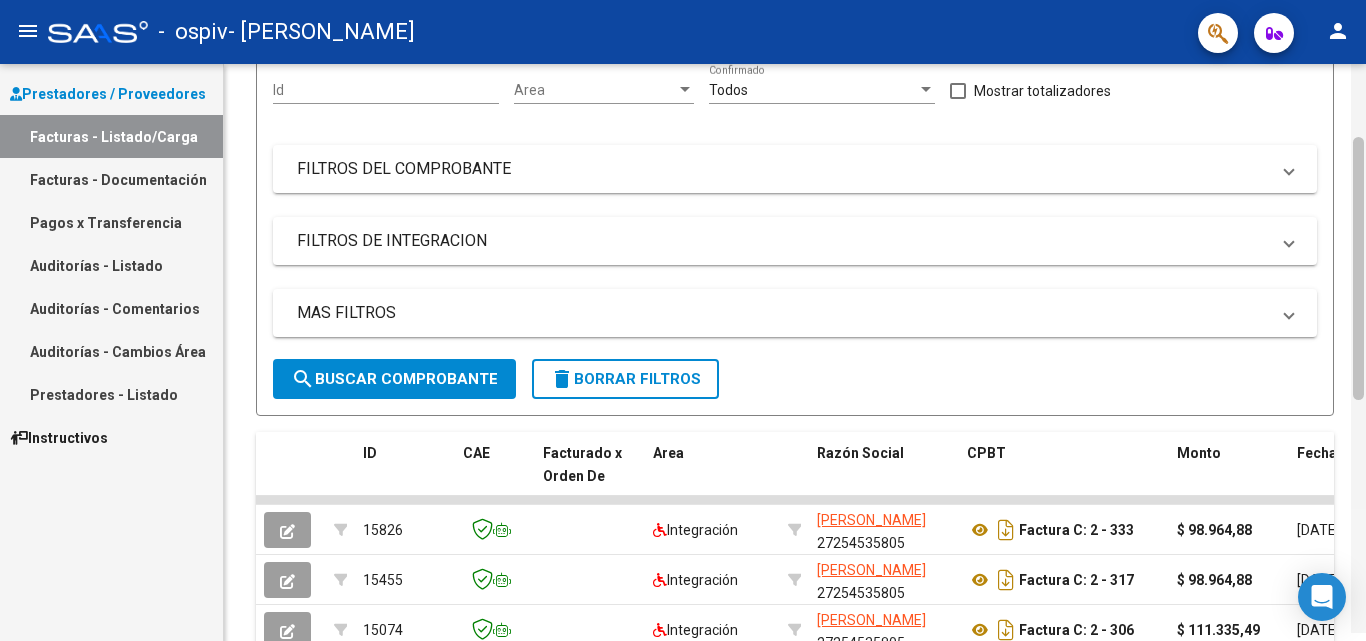 scroll, scrollTop: 163, scrollLeft: 0, axis: vertical 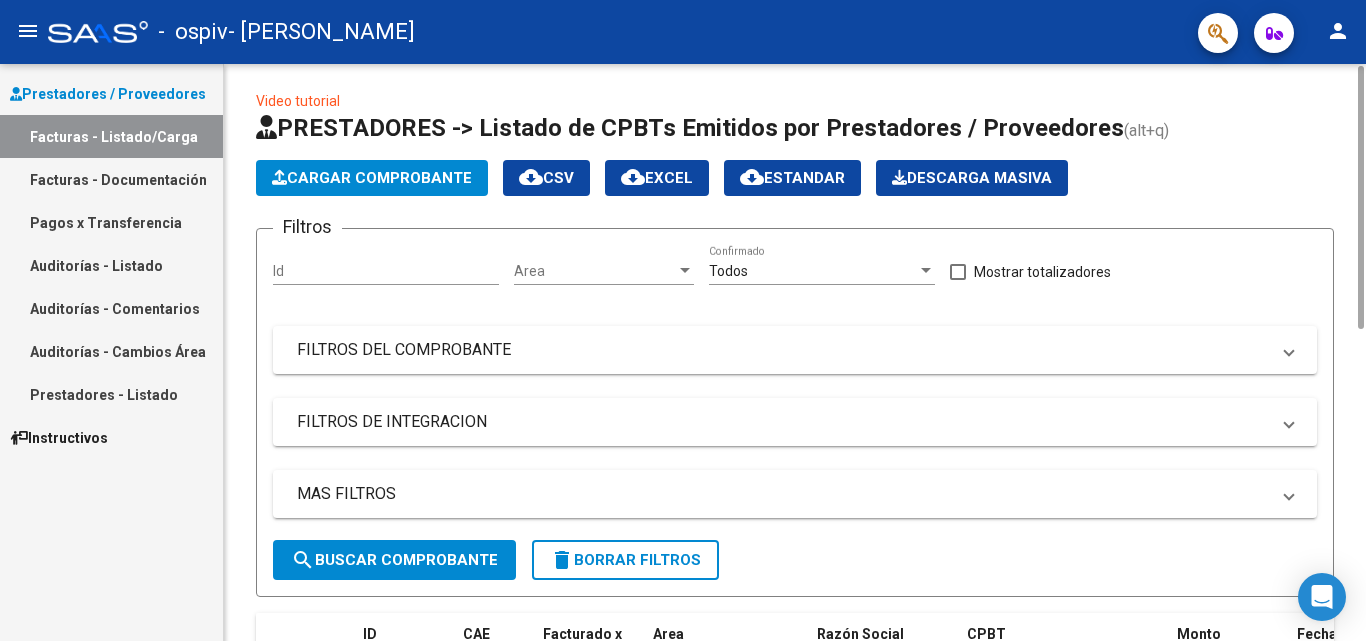 click on "Video tutorial   PRESTADORES -> Listado de CPBTs Emitidos por Prestadores / Proveedores (alt+q)   Cargar Comprobante
cloud_download  CSV  cloud_download  EXCEL  cloud_download  Estandar   Descarga Masiva
Filtros Id Area Area Todos  Confirmado   Mostrar totalizadores   FILTROS DEL COMPROBANTE  Comprobante Tipo Comprobante Tipo Start date – Fec. Comprobante Desde / Hasta Días Emisión Desde(cant. días) Días Emisión Hasta(cant. días) CUIT / Razón Social Pto. Venta Nro. Comprobante Código SSS CAE Válido CAE Válido Todos  Cargado Módulo Hosp. Todos  Tiene facturacion Apócrifa Hospital Refes  FILTROS DE INTEGRACION  Período De Prestación Campos del Archivo de Rendición Devuelto x SSS (dr_envio) Todos  Rendido x SSS (dr_envio) Tipo de Registro Tipo de Registro Período Presentación Período Presentación Campos del Legajo Asociado (preaprobación) Afiliado Legajo (cuil/nombre) Todos  Solo facturas preaprobadas  MAS FILTROS  Todos  Con Doc. Respaldatoria Todos  Con Trazabilidad Todos  Auditoría" 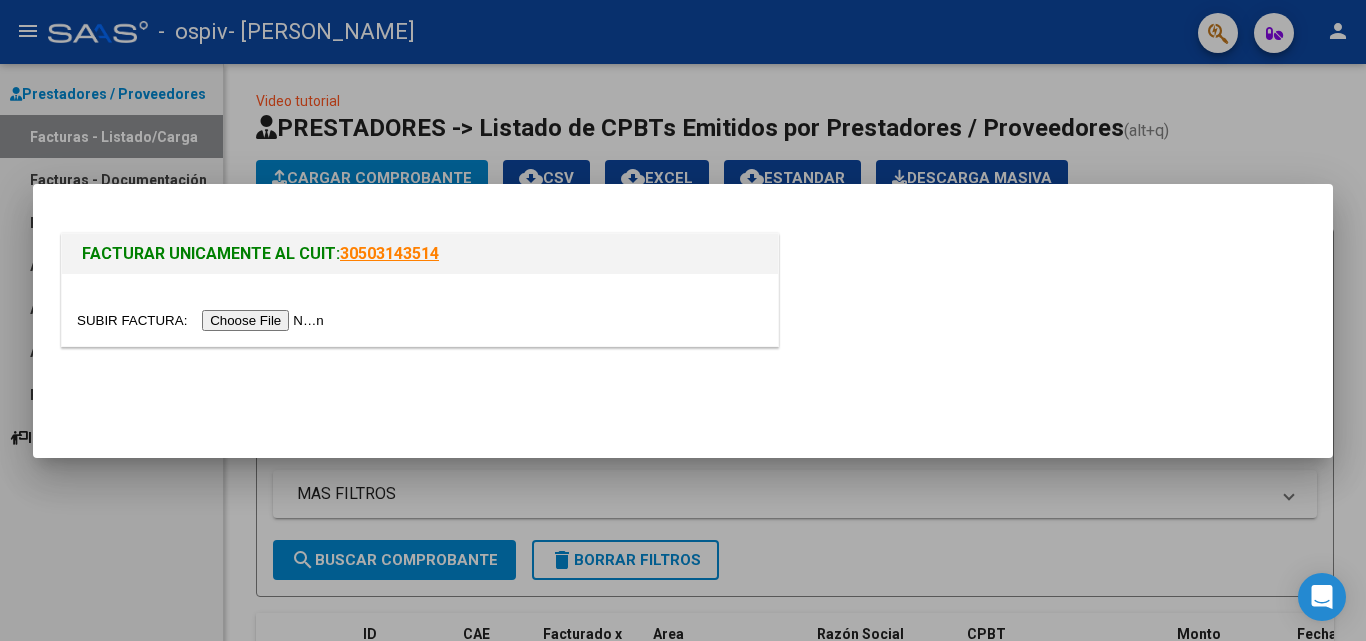 click at bounding box center (203, 320) 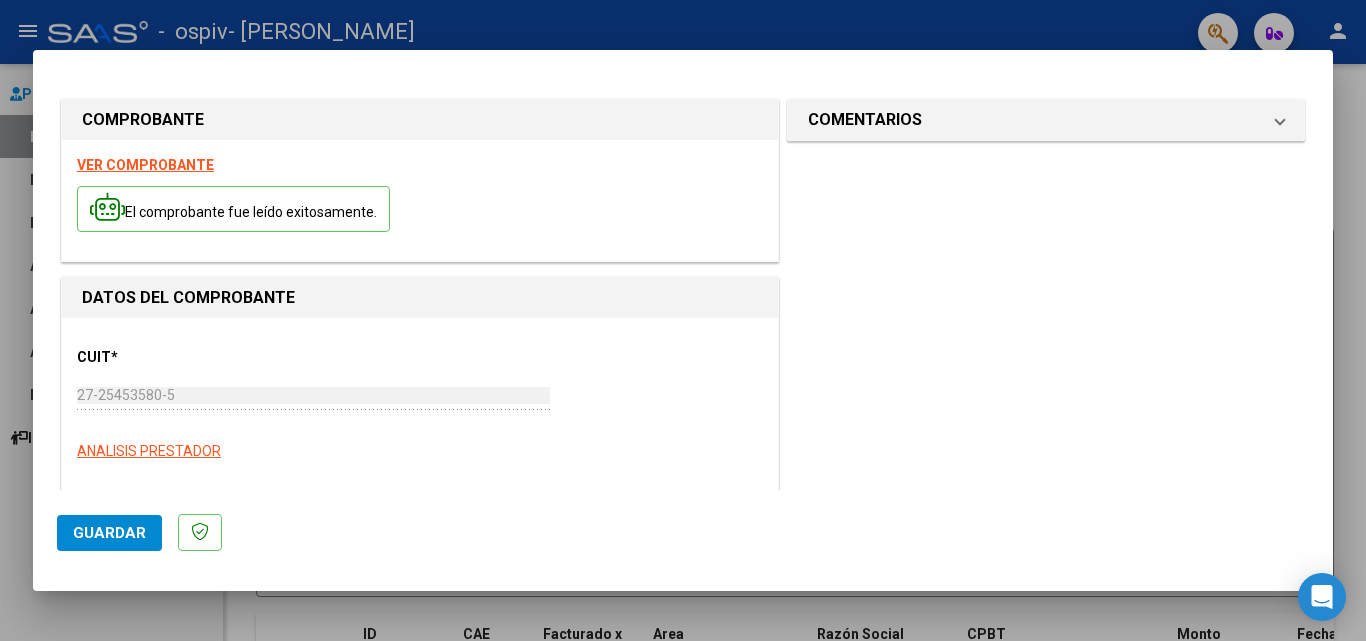 click on "Guardar" 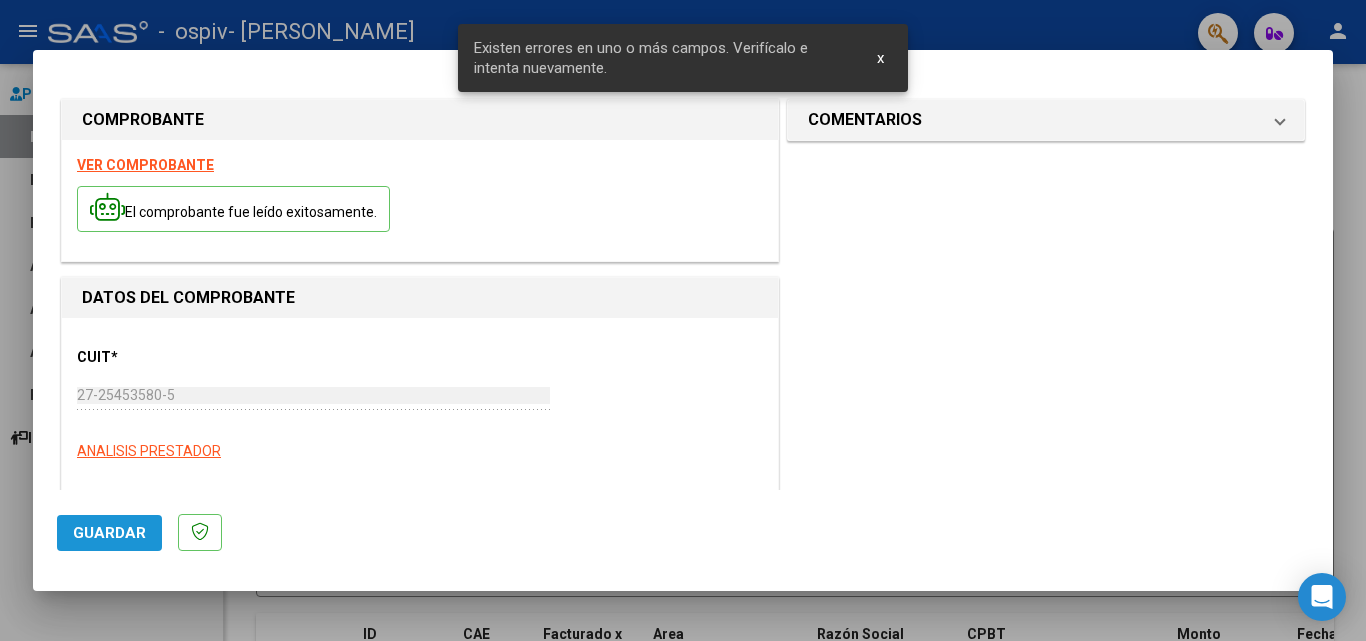scroll, scrollTop: 419, scrollLeft: 0, axis: vertical 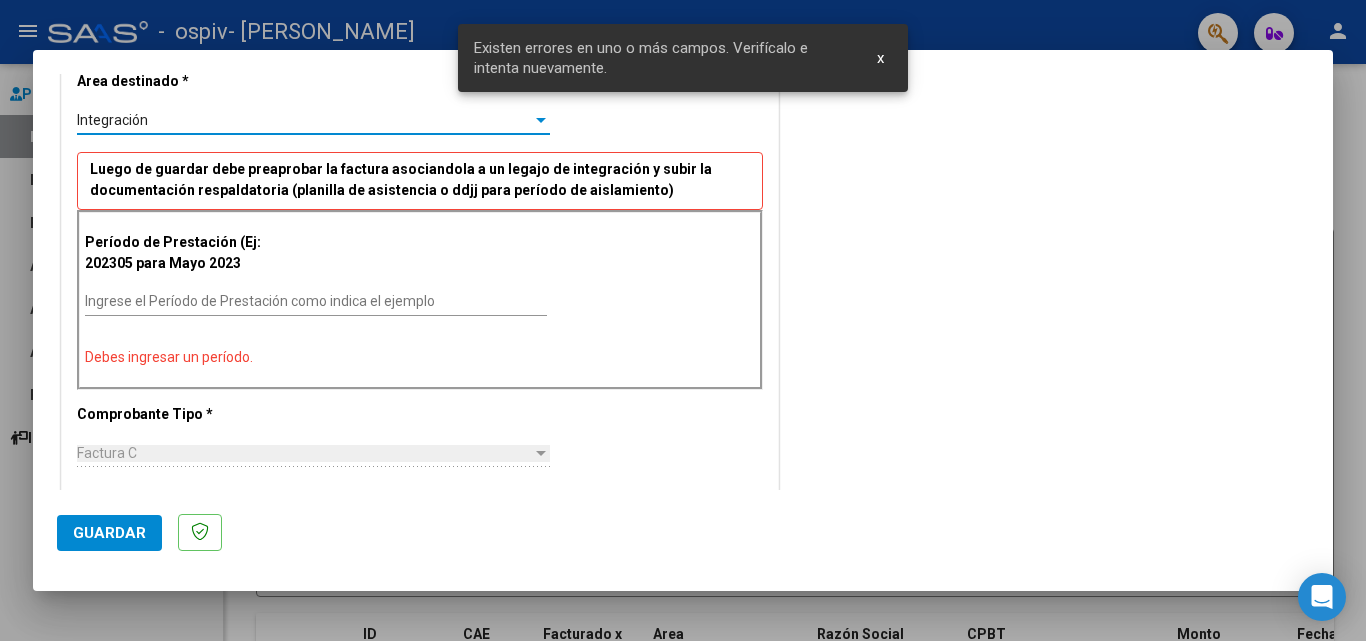 click at bounding box center (541, 120) 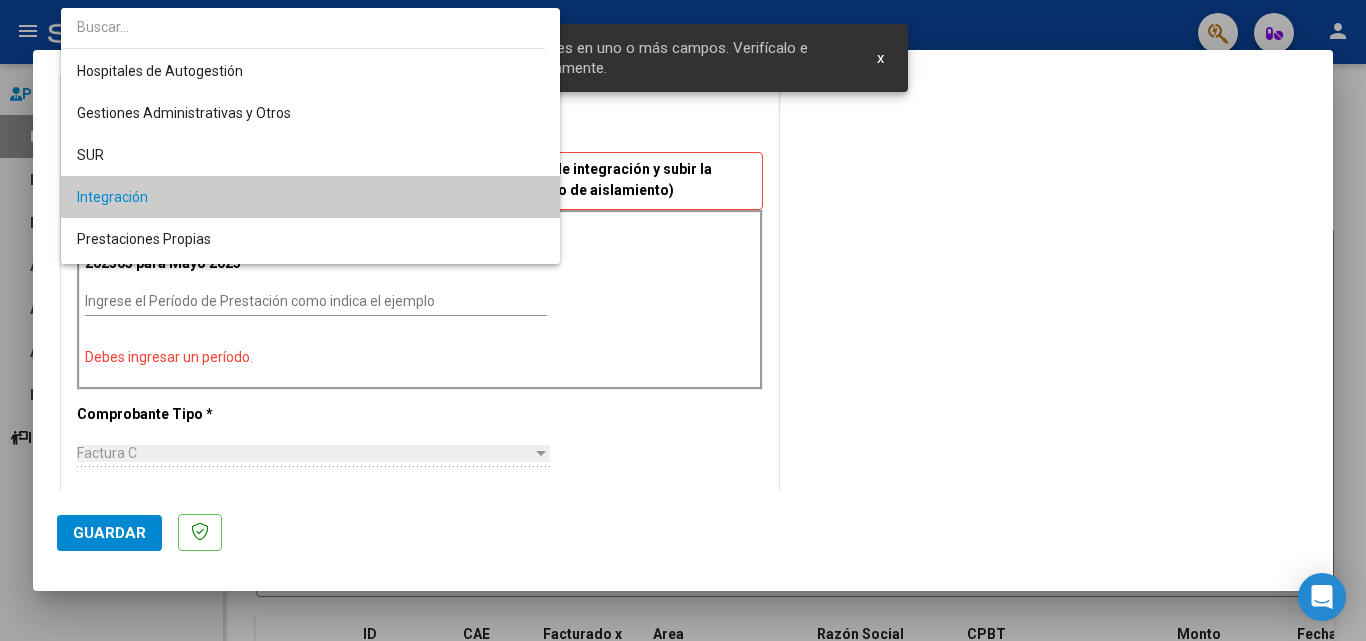 scroll, scrollTop: 77, scrollLeft: 0, axis: vertical 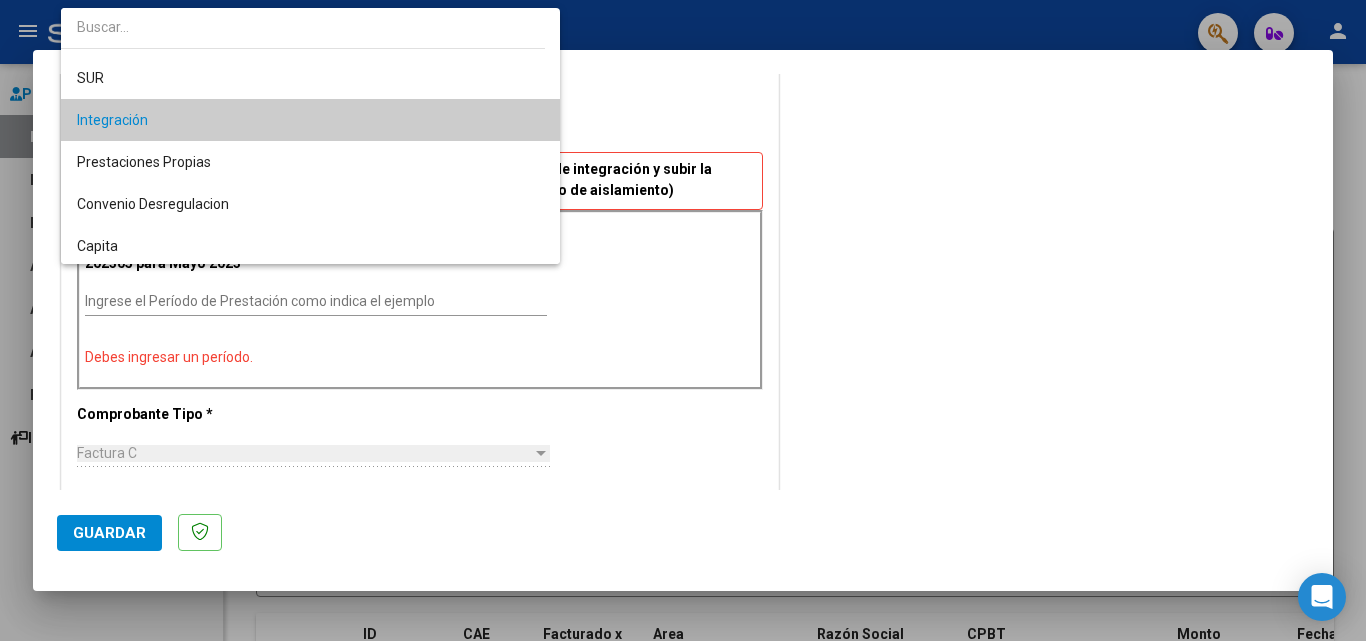 click on "Integración" at bounding box center [310, 120] 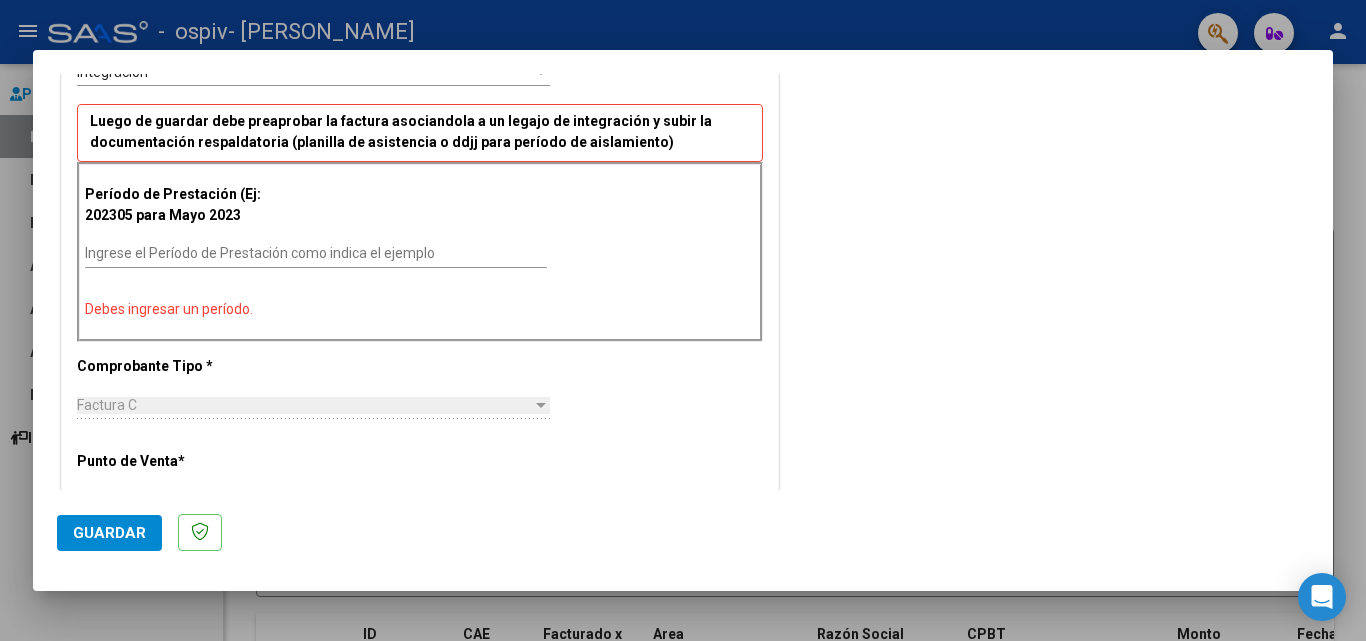 scroll, scrollTop: 476, scrollLeft: 0, axis: vertical 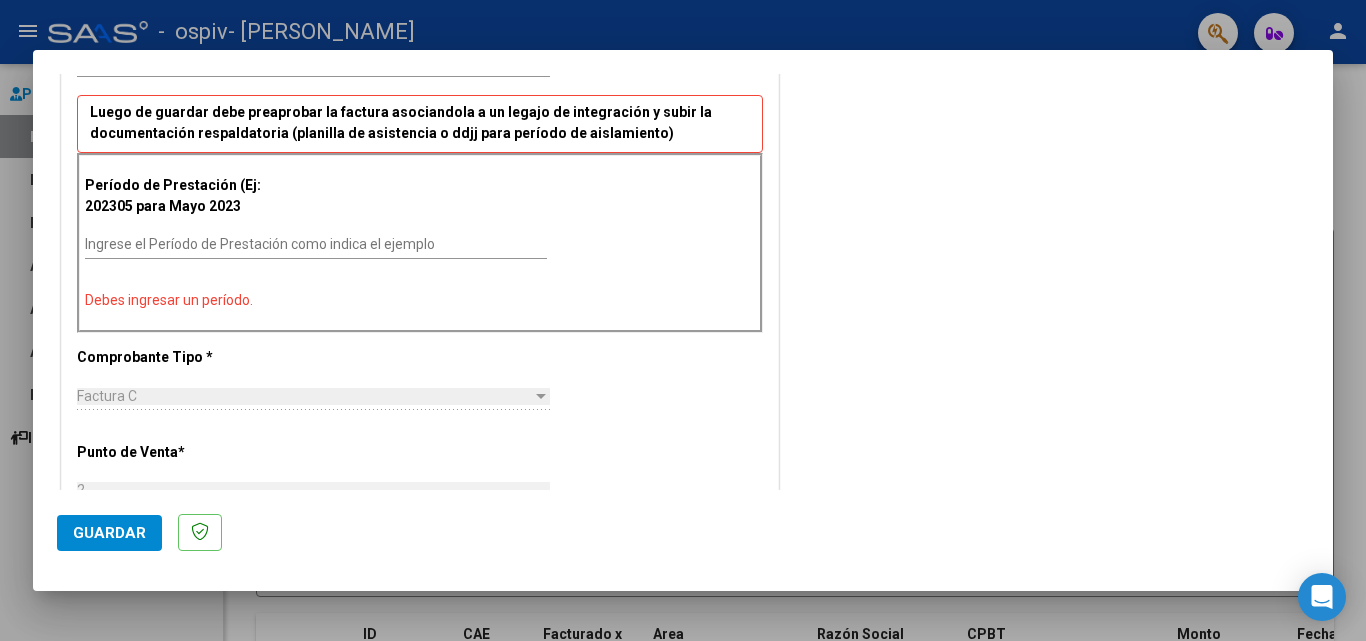 click on "Ingrese el Período de Prestación como indica el ejemplo" at bounding box center [316, 244] 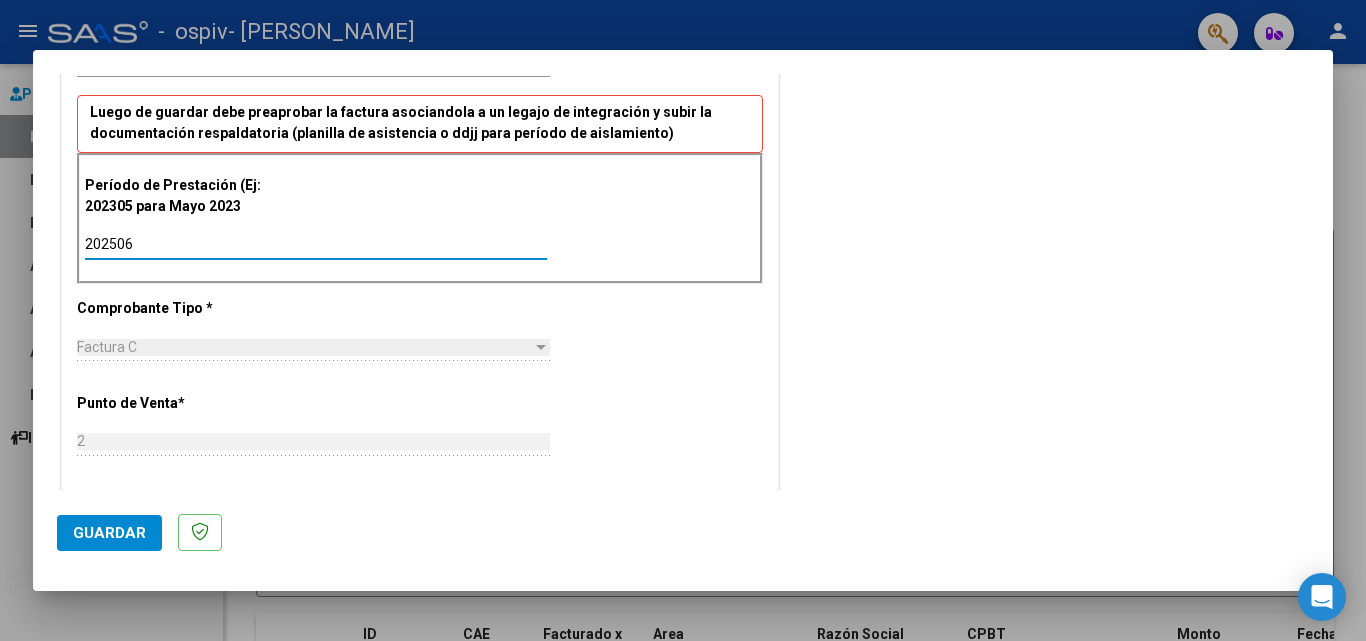 type on "202506" 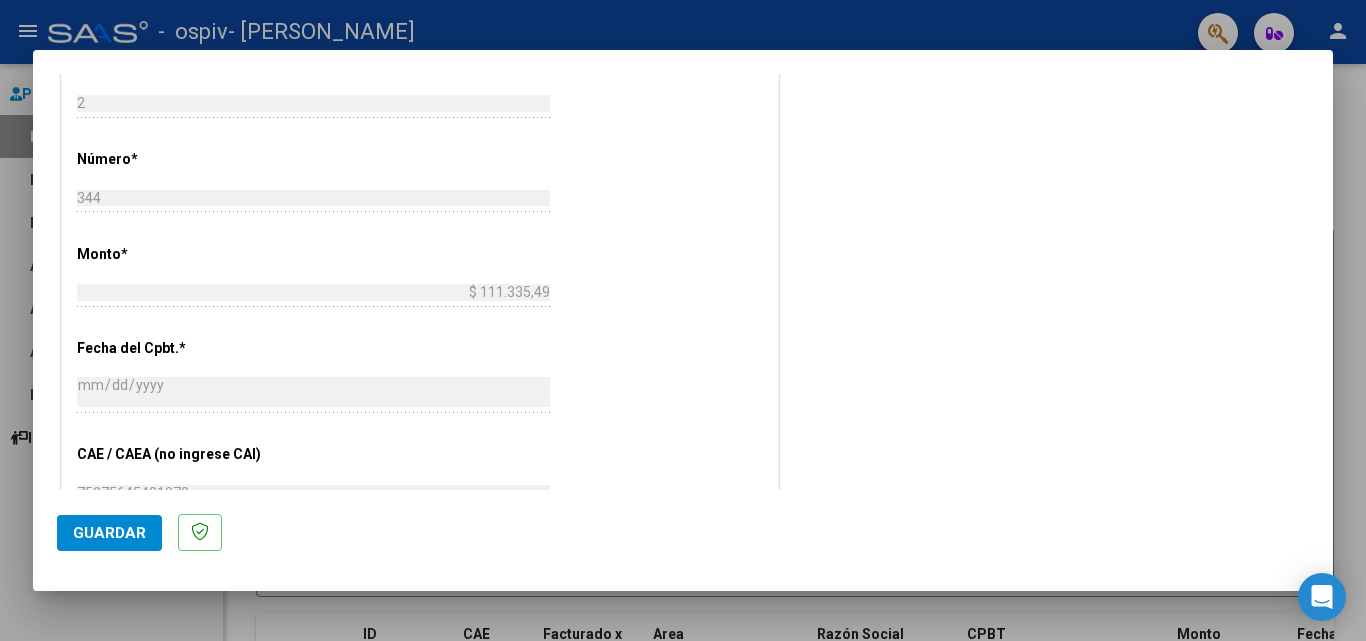 scroll, scrollTop: 818, scrollLeft: 0, axis: vertical 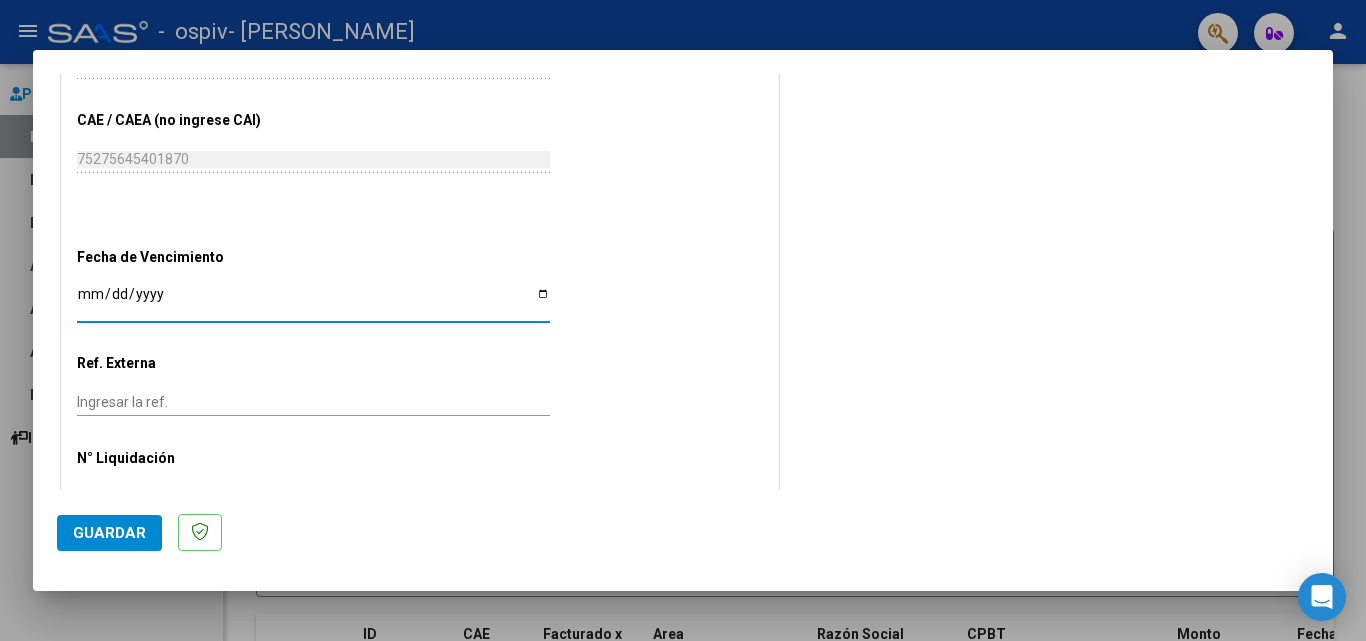 click on "Ingresar la fecha" at bounding box center [313, 301] 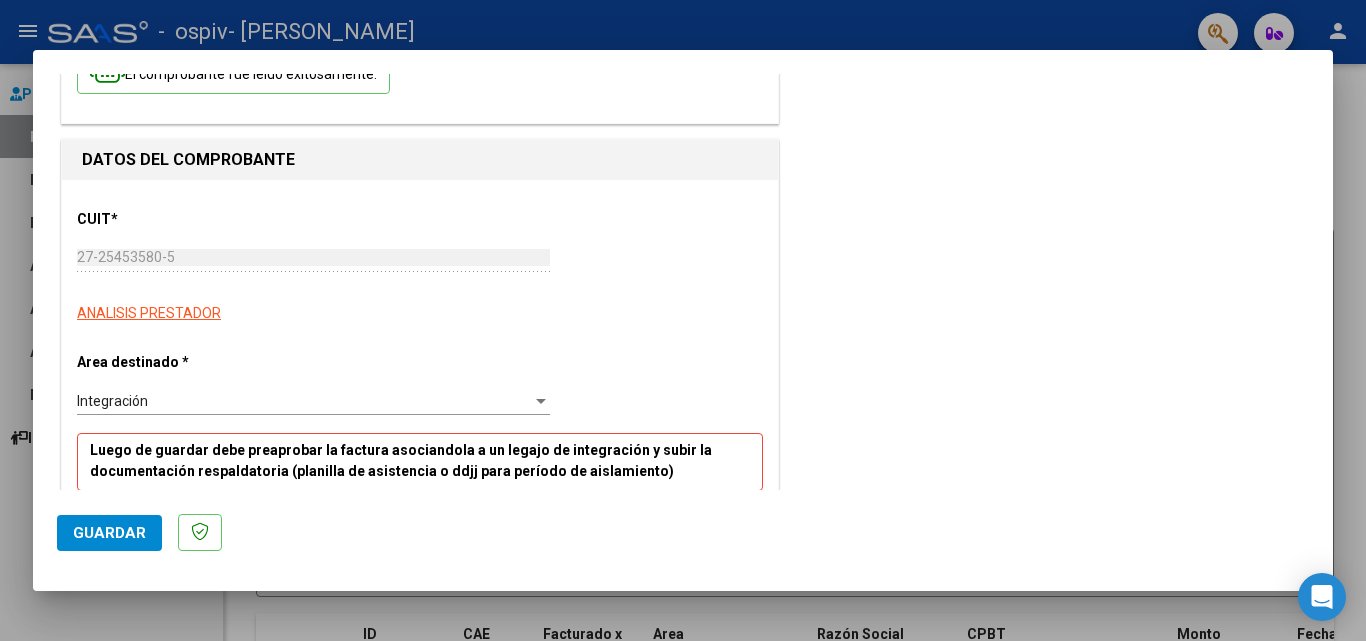 scroll, scrollTop: 0, scrollLeft: 0, axis: both 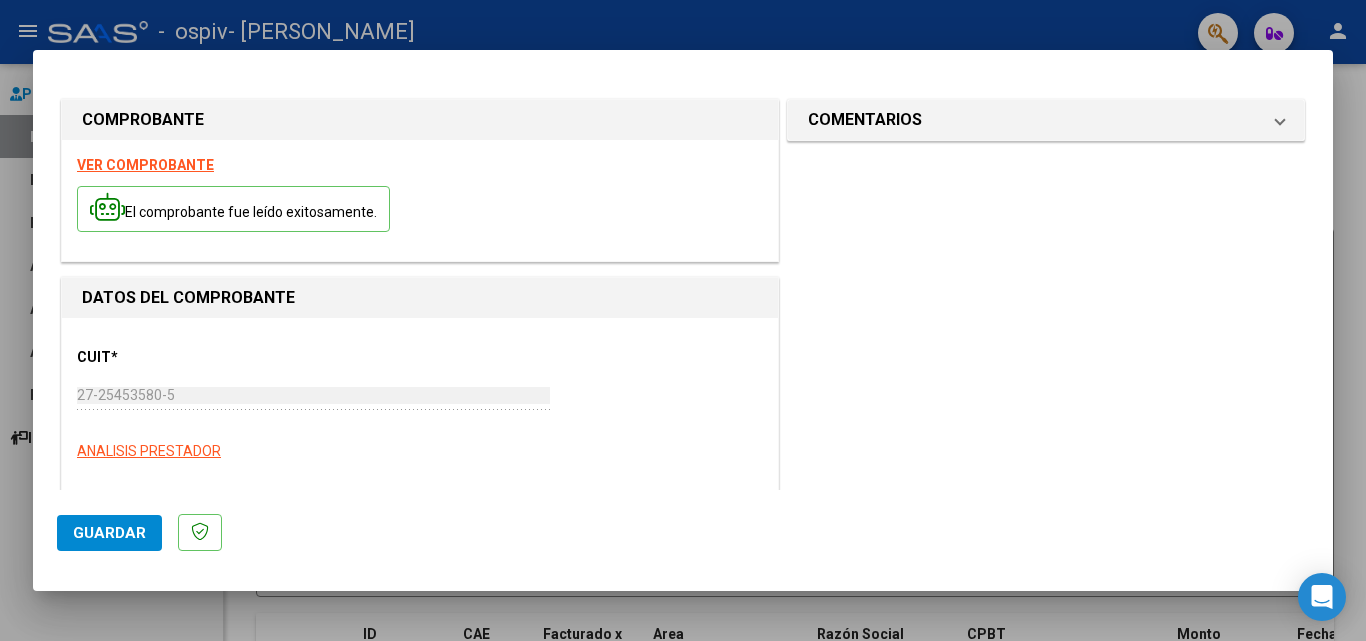 click at bounding box center [683, 320] 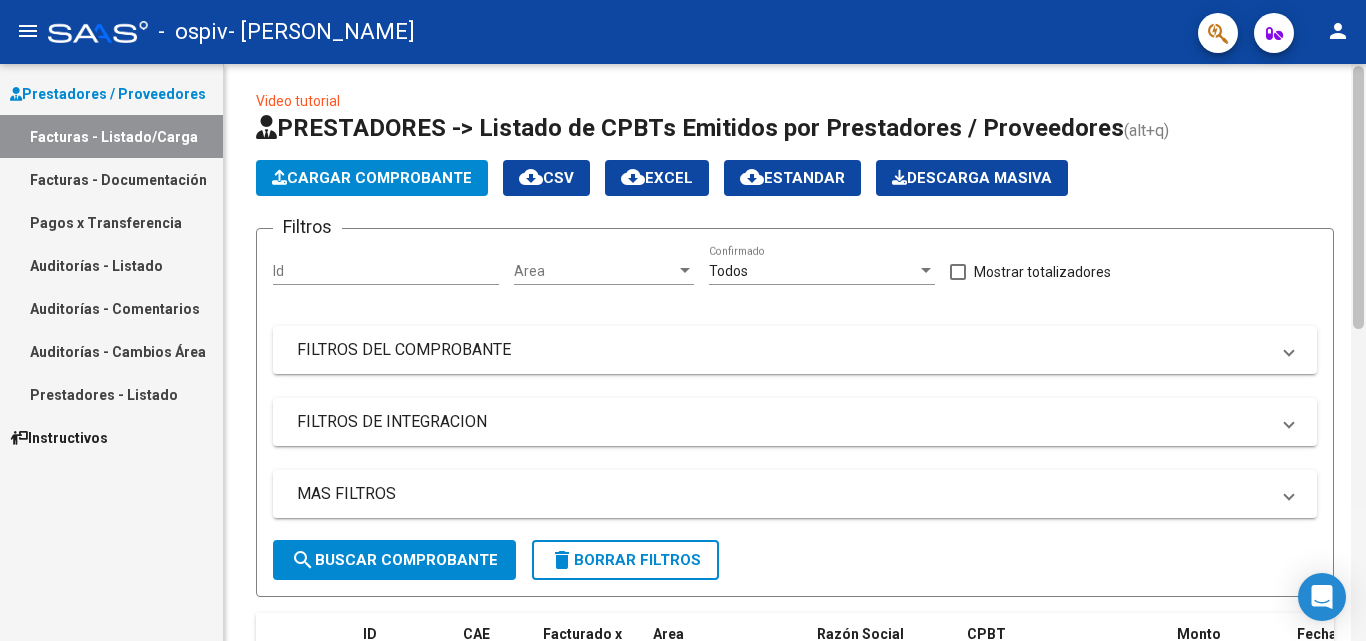 click 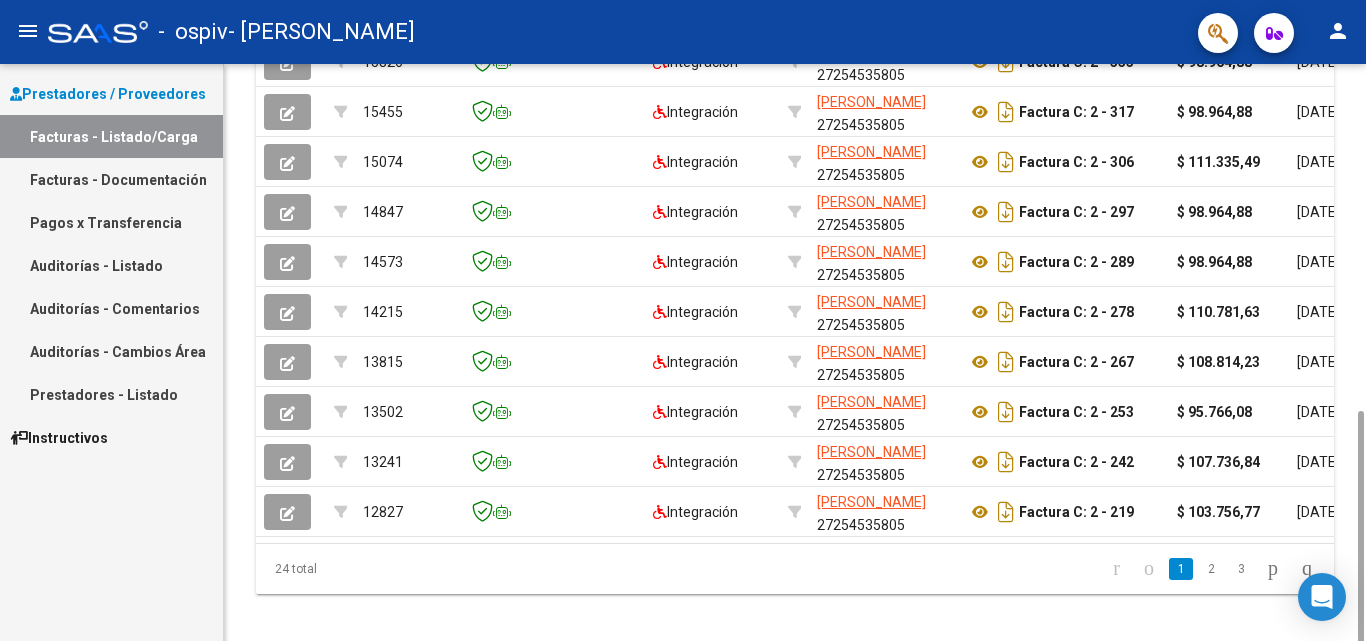 scroll, scrollTop: 688, scrollLeft: 0, axis: vertical 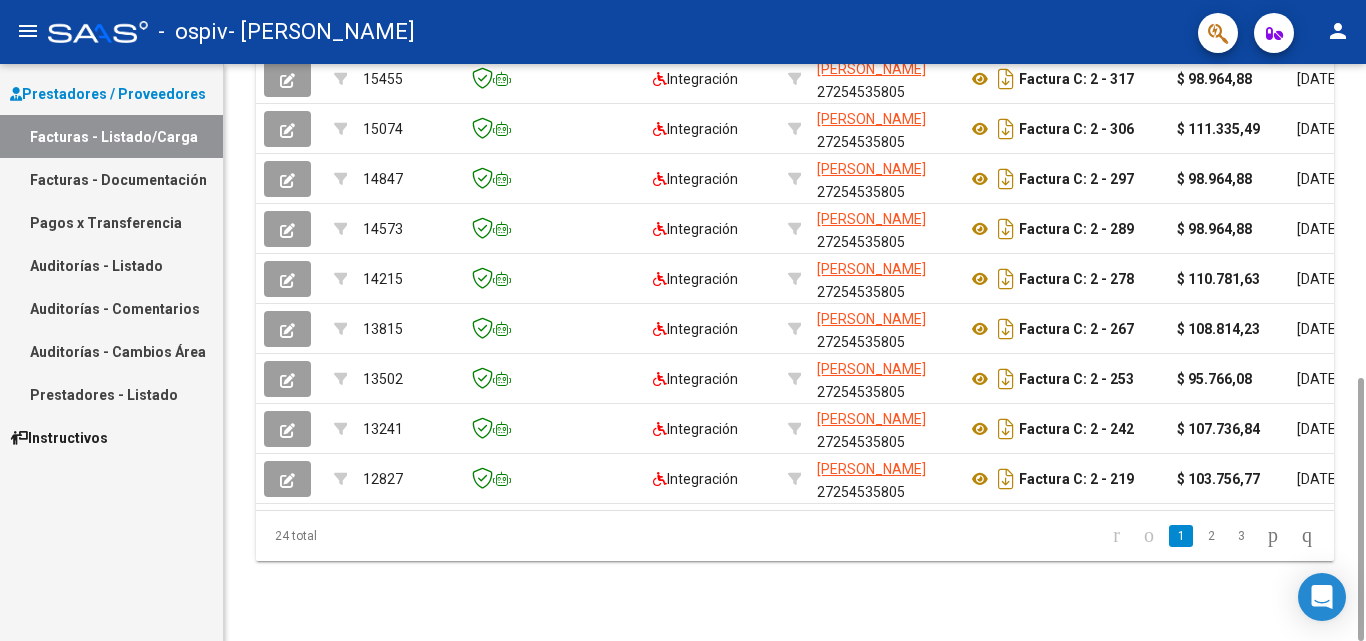 drag, startPoint x: 1355, startPoint y: 231, endPoint x: 1365, endPoint y: 680, distance: 449.11136 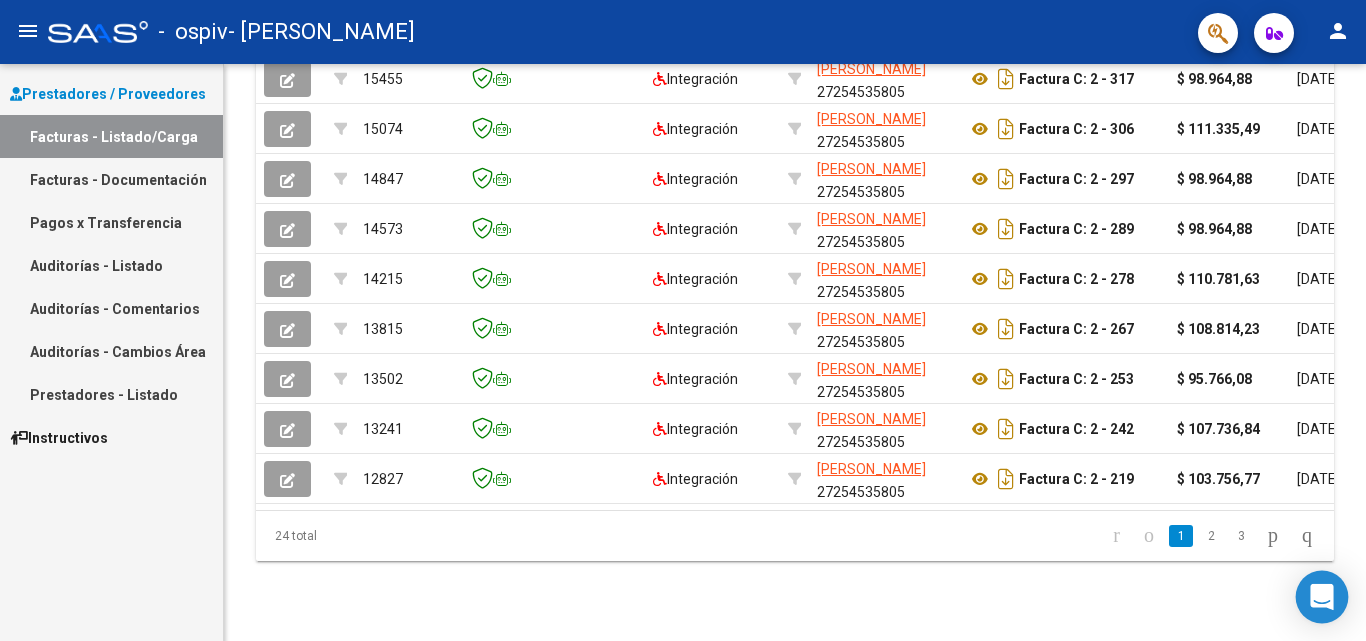 click 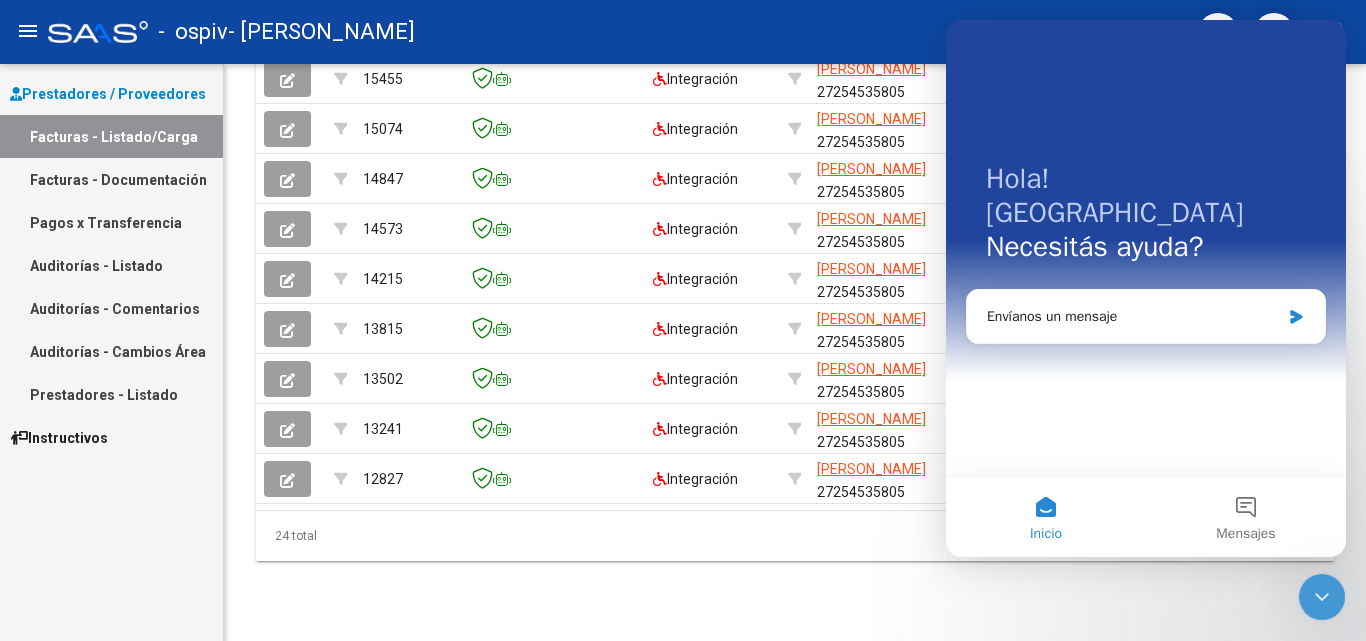 scroll, scrollTop: 0, scrollLeft: 0, axis: both 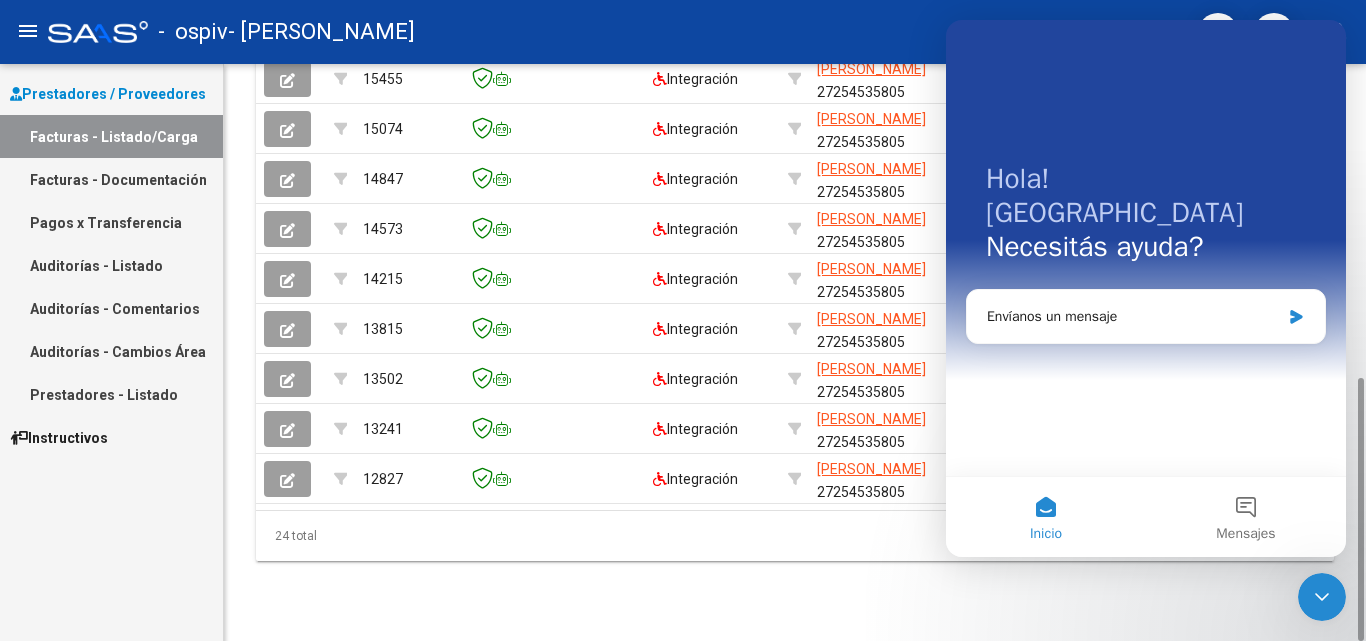 click on "Video tutorial   PRESTADORES -> Listado de CPBTs Emitidos por Prestadores / Proveedores (alt+q)   Cargar Comprobante
cloud_download  CSV  cloud_download  EXCEL  cloud_download  Estandar   Descarga Masiva
Filtros Id Area Area Todos  Confirmado   Mostrar totalizadores   FILTROS DEL COMPROBANTE  Comprobante Tipo Comprobante Tipo Start date – Fec. Comprobante Desde / Hasta Días Emisión Desde(cant. días) Días Emisión Hasta(cant. días) CUIT / Razón Social Pto. Venta Nro. Comprobante Código SSS CAE Válido CAE Válido Todos  Cargado Módulo Hosp. Todos  Tiene facturacion Apócrifa Hospital Refes  FILTROS DE INTEGRACION  Período De Prestación Campos del Archivo de Rendición Devuelto x SSS (dr_envio) Todos  Rendido x SSS (dr_envio) Tipo de Registro Tipo de Registro Período Presentación Período Presentación Campos del Legajo Asociado (preaprobación) Afiliado Legajo (cuil/nombre) Todos  Solo facturas preaprobadas  MAS FILTROS  Todos  Con Doc. Respaldatoria Todos  Con Trazabilidad Todos  Auditoría" 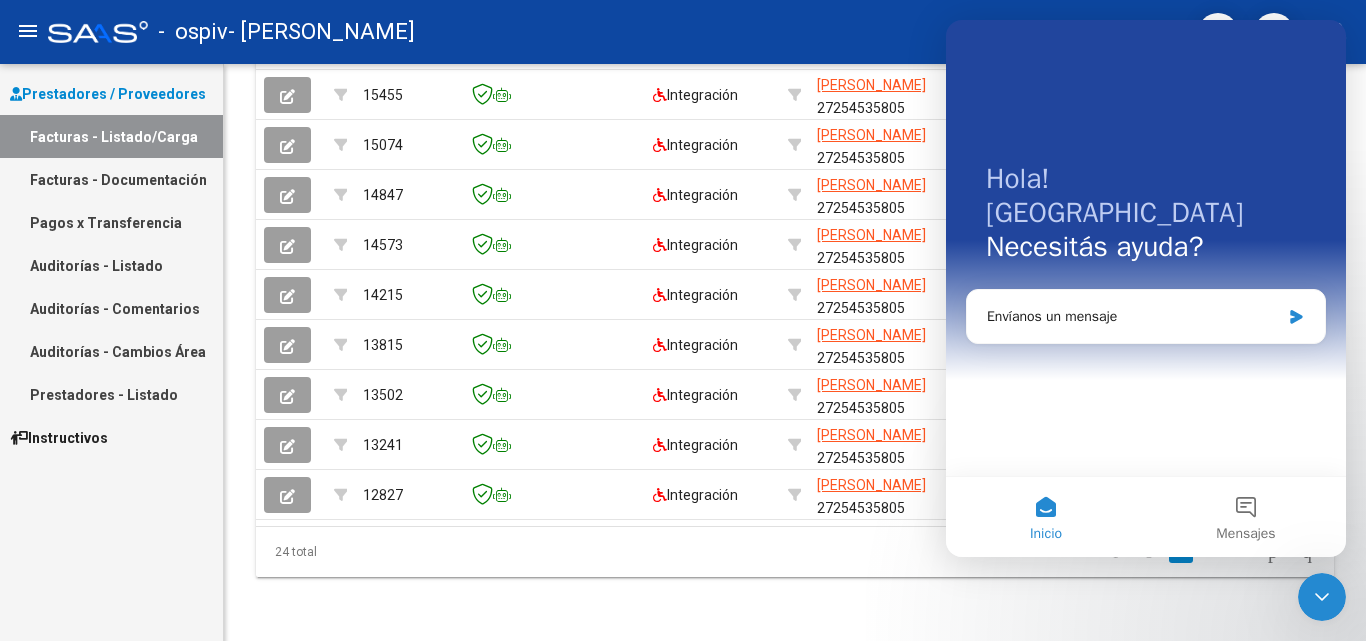 scroll, scrollTop: 0, scrollLeft: 0, axis: both 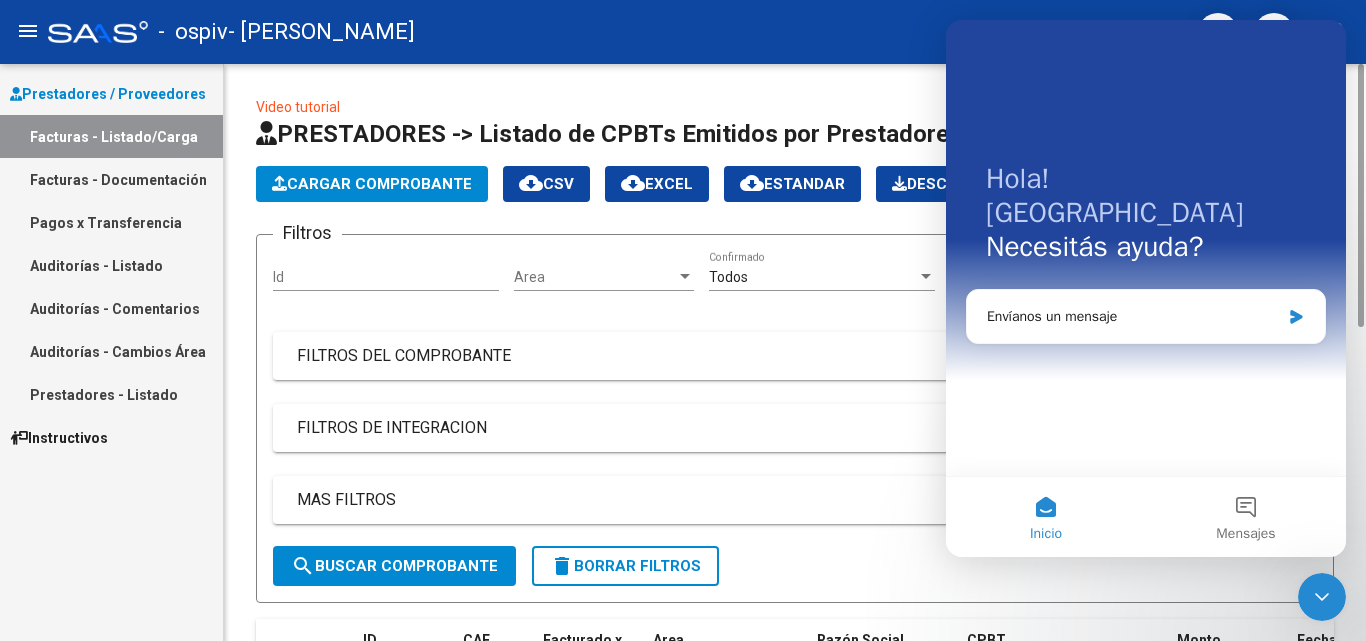drag, startPoint x: 1362, startPoint y: 430, endPoint x: 1365, endPoint y: 55, distance: 375.012 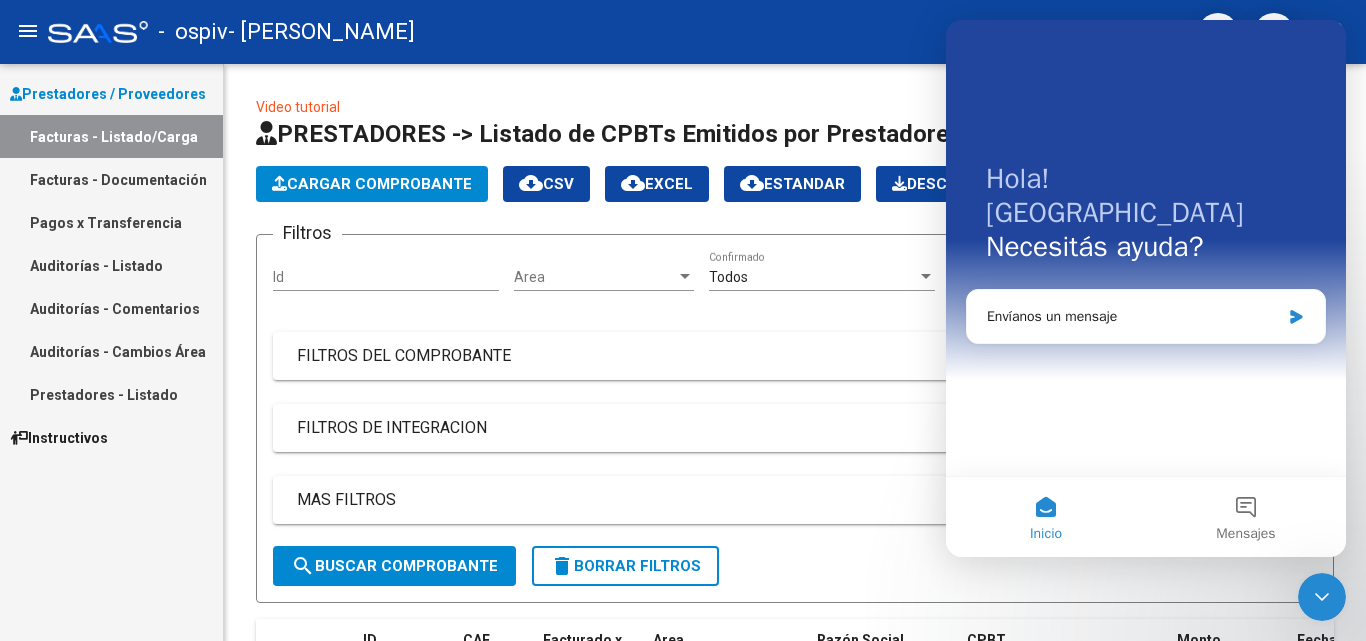 click on "Inicio" at bounding box center (1046, 517) 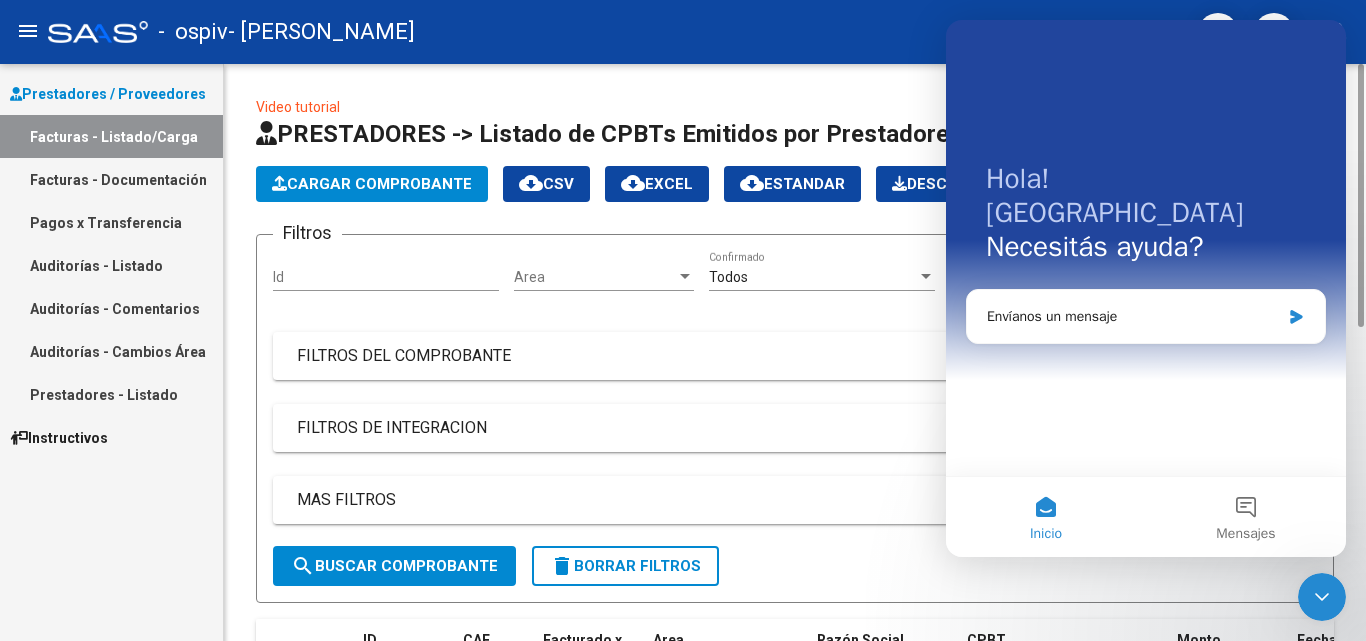 drag, startPoint x: 341, startPoint y: 89, endPoint x: 411, endPoint y: 182, distance: 116.40017 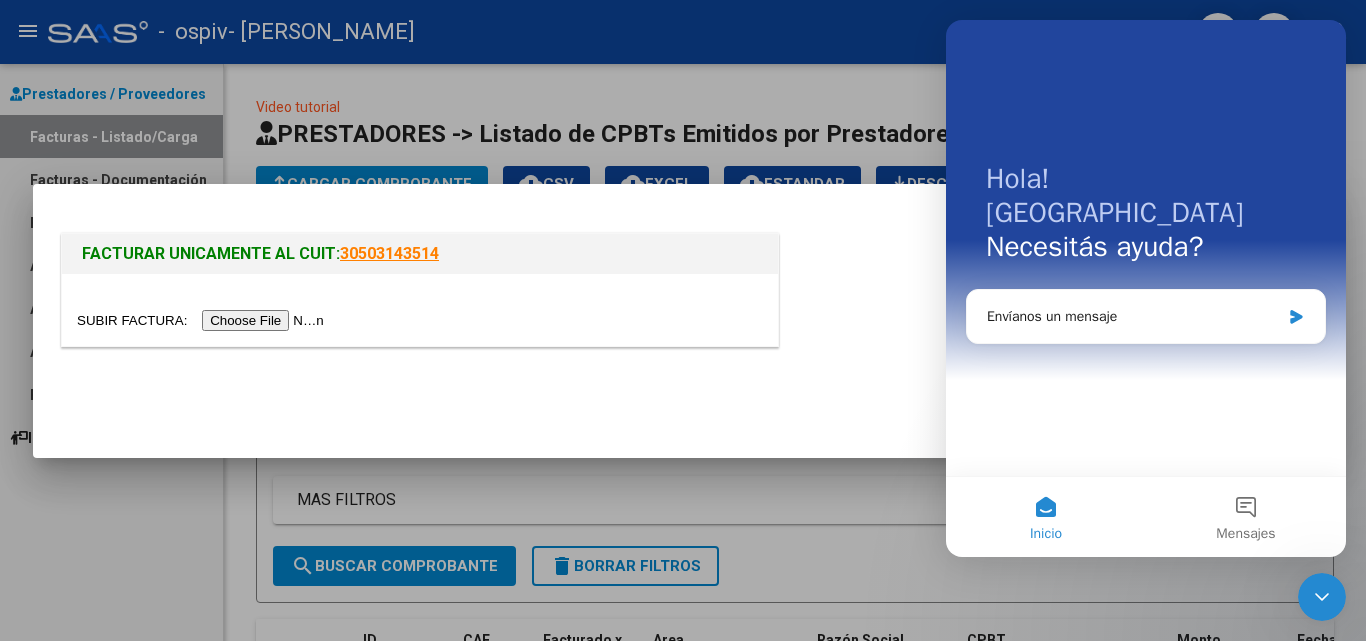 click at bounding box center [683, 320] 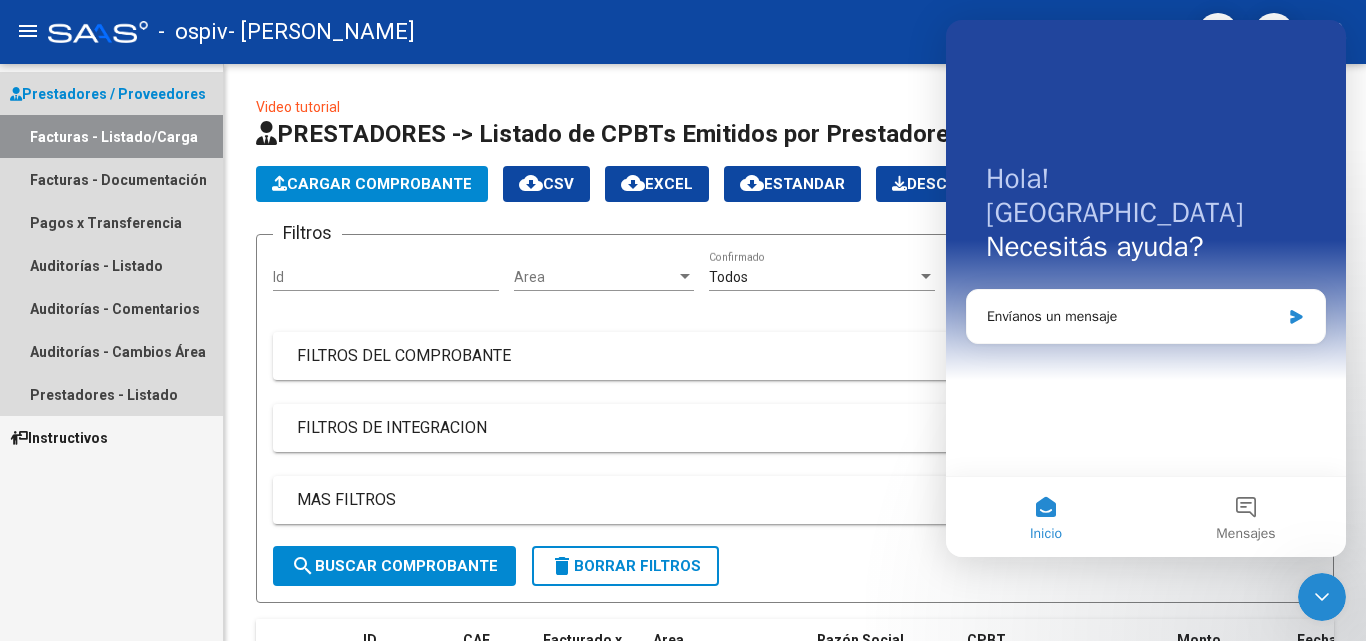 click on "Facturas - Listado/Carga" at bounding box center (111, 136) 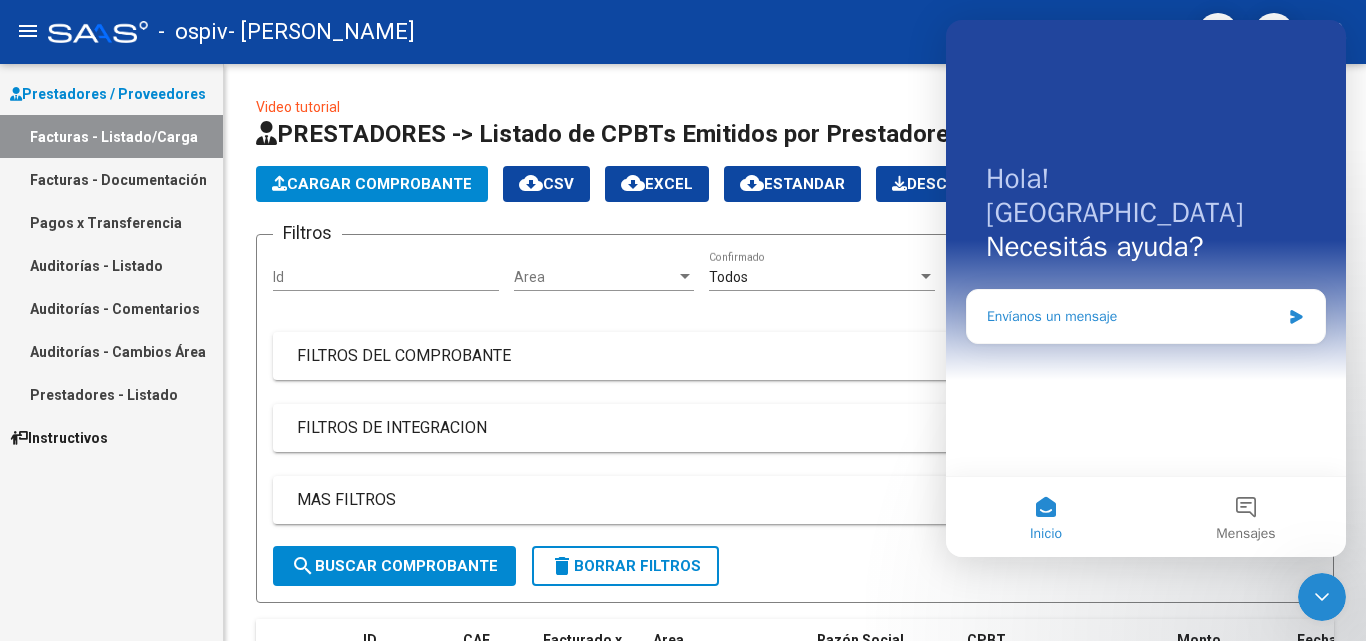 click on "Envíanos un mensaje" at bounding box center (1146, 316) 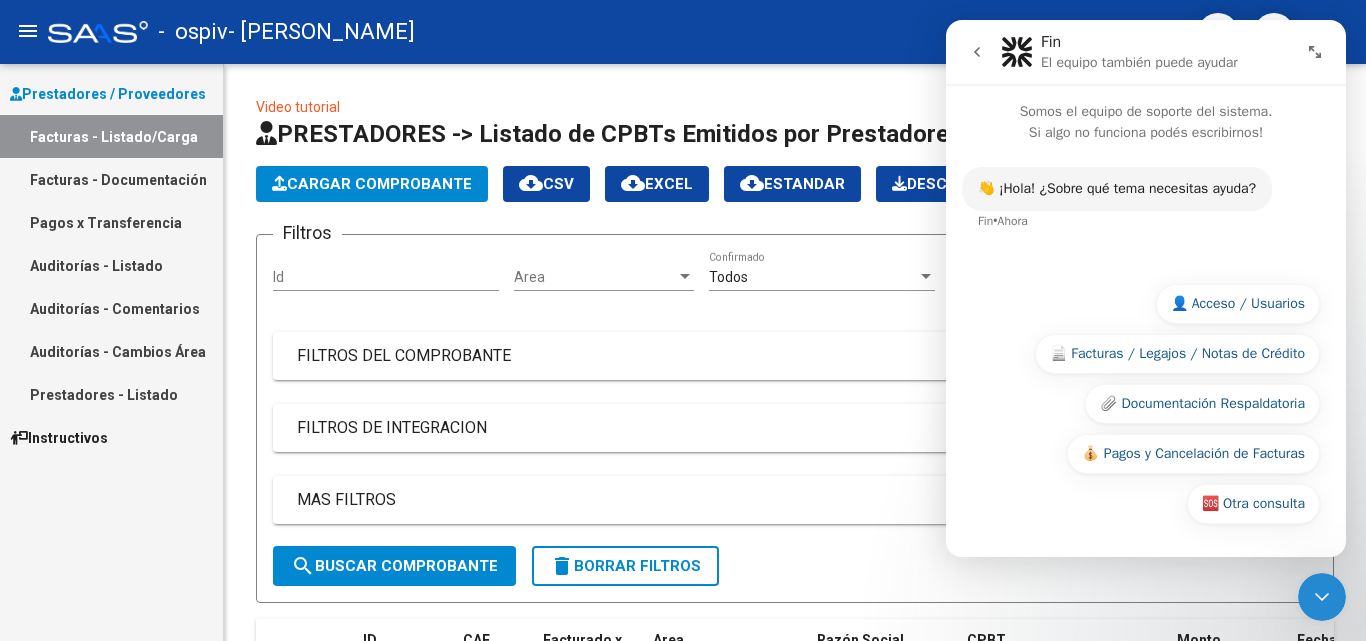 click at bounding box center (977, 52) 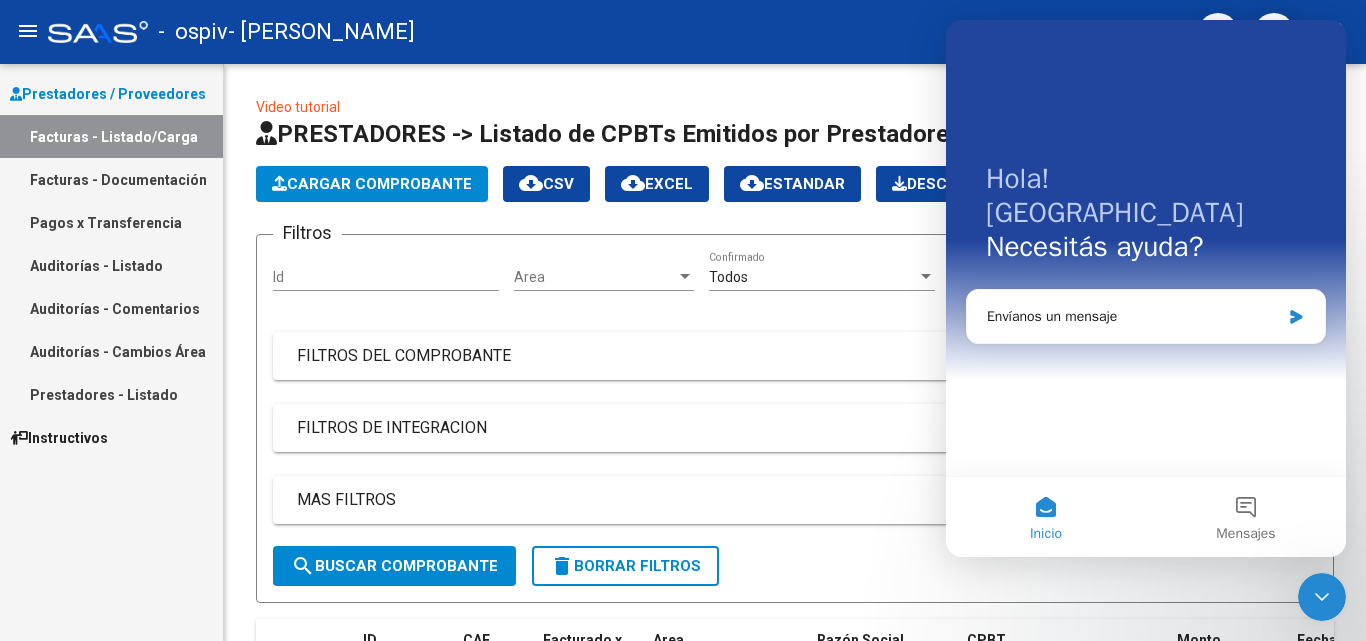 click on "Hola! [PERSON_NAME] ayuda?" at bounding box center (1146, 217) 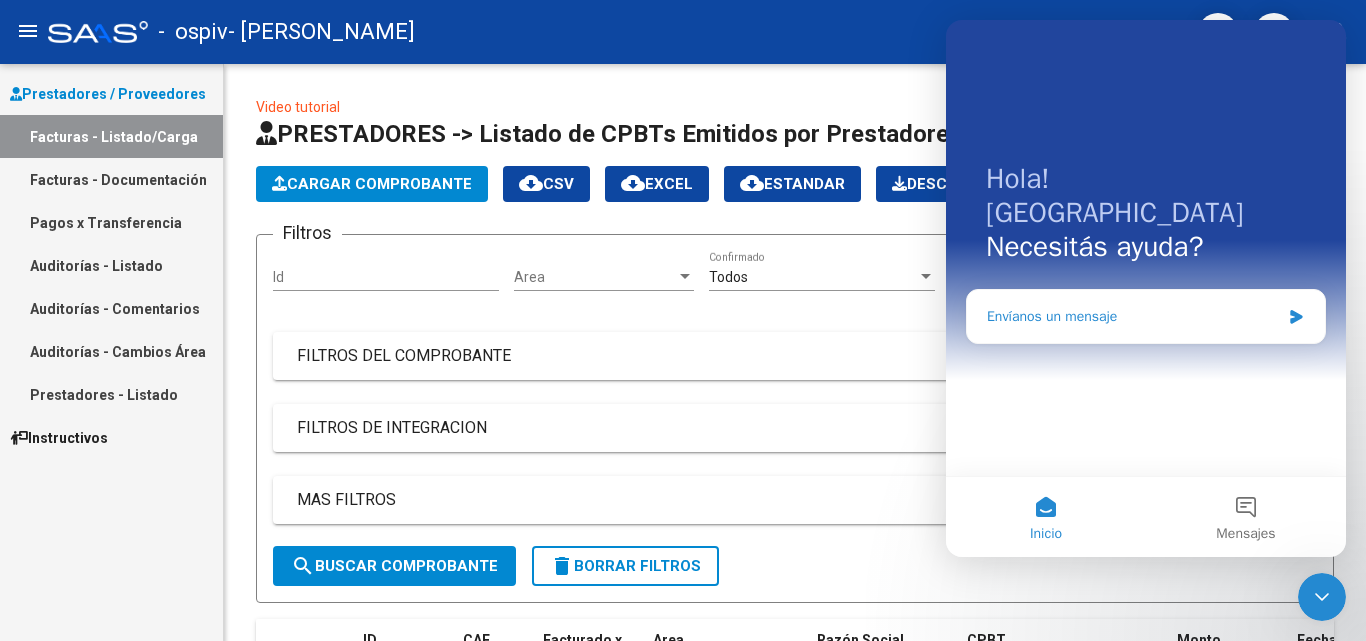 click on "Envíanos un mensaje" at bounding box center [1146, 316] 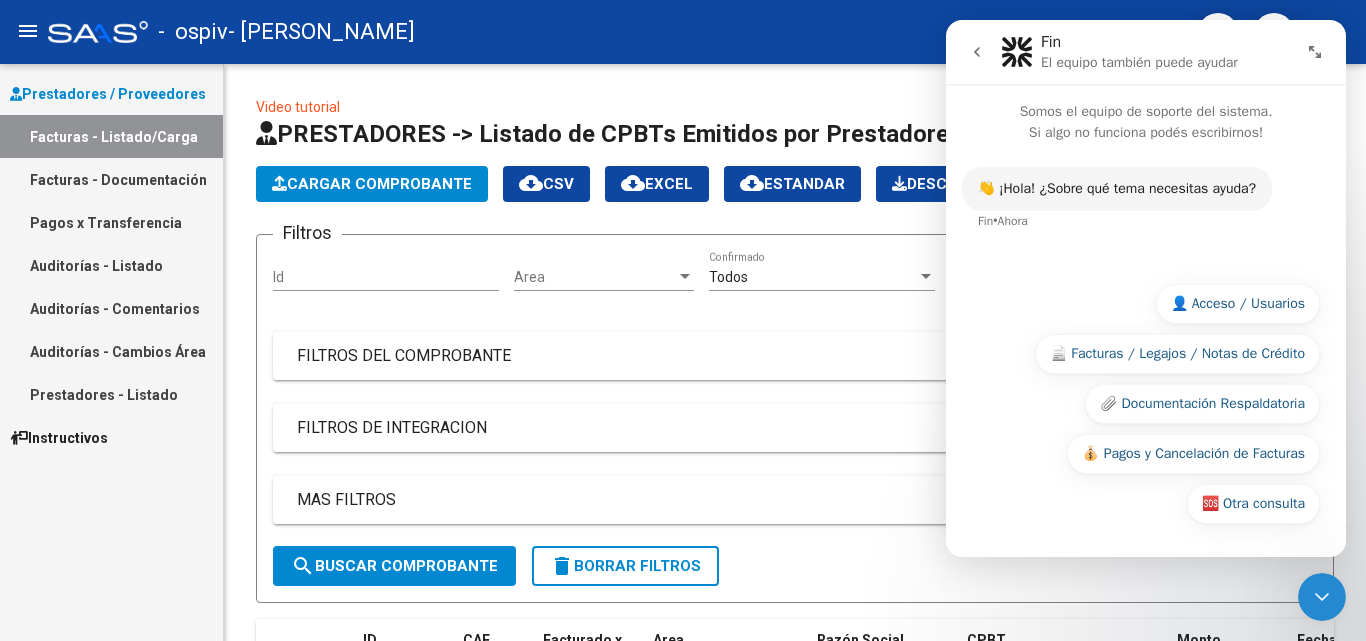 click 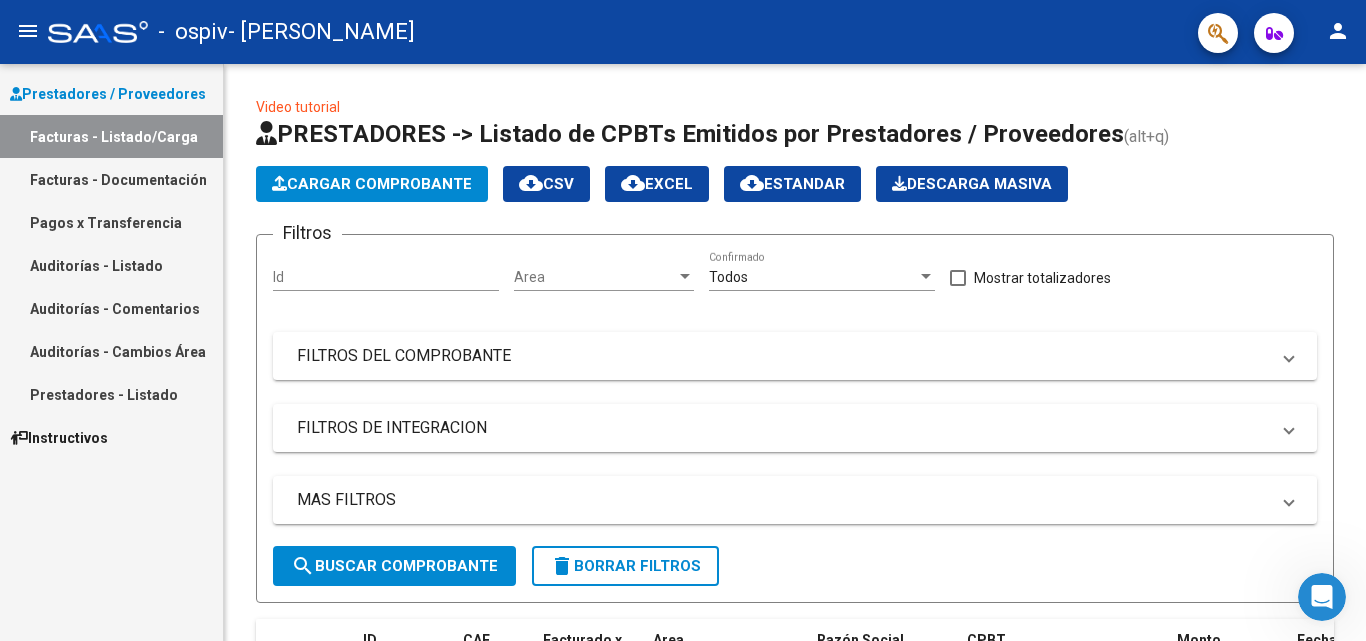 scroll, scrollTop: 0, scrollLeft: 0, axis: both 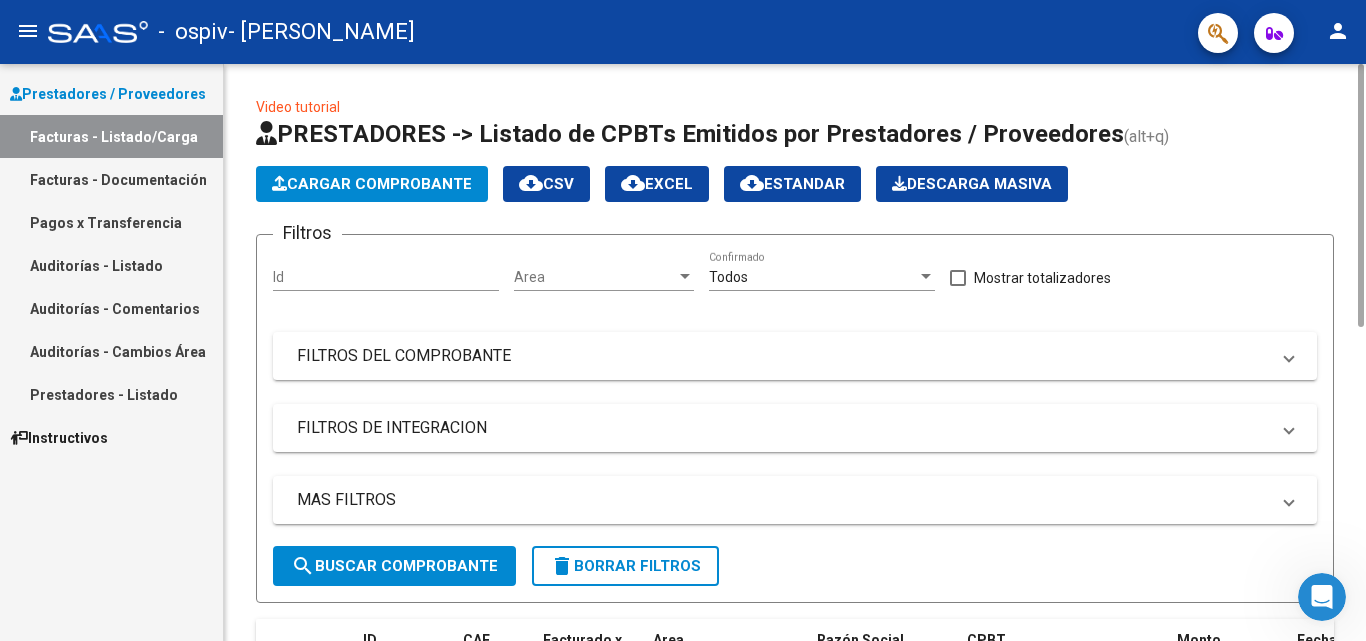 click on "Cargar Comprobante" 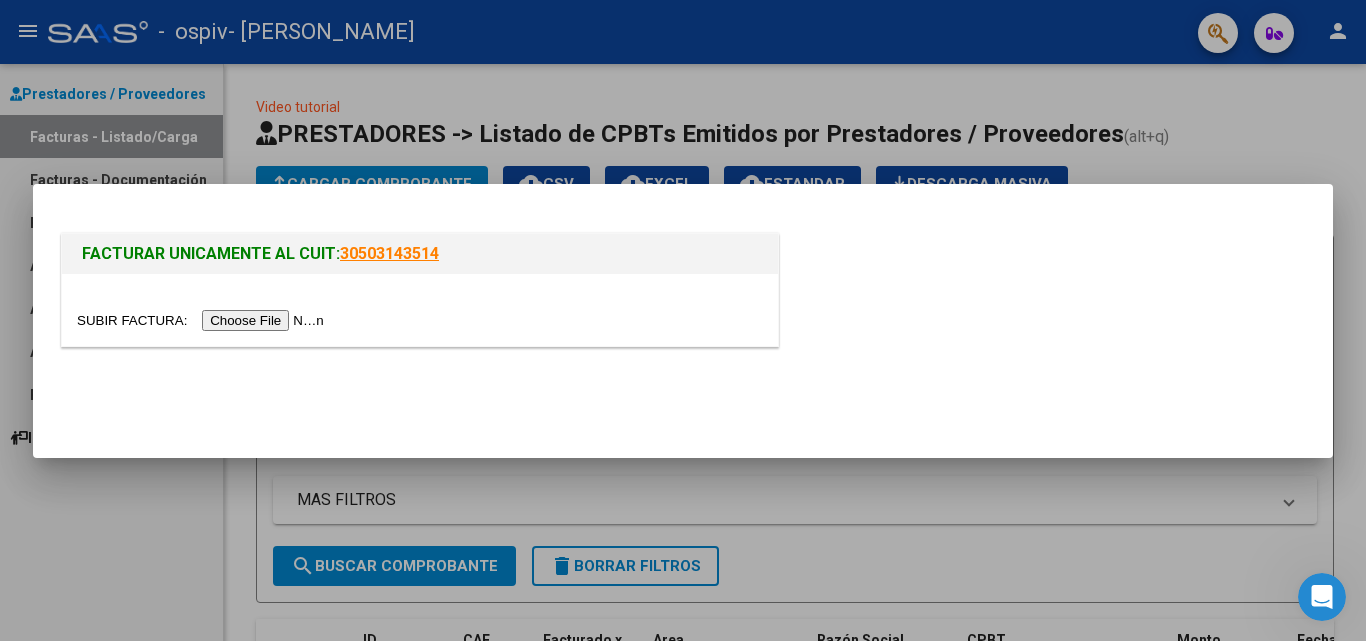 click at bounding box center (203, 320) 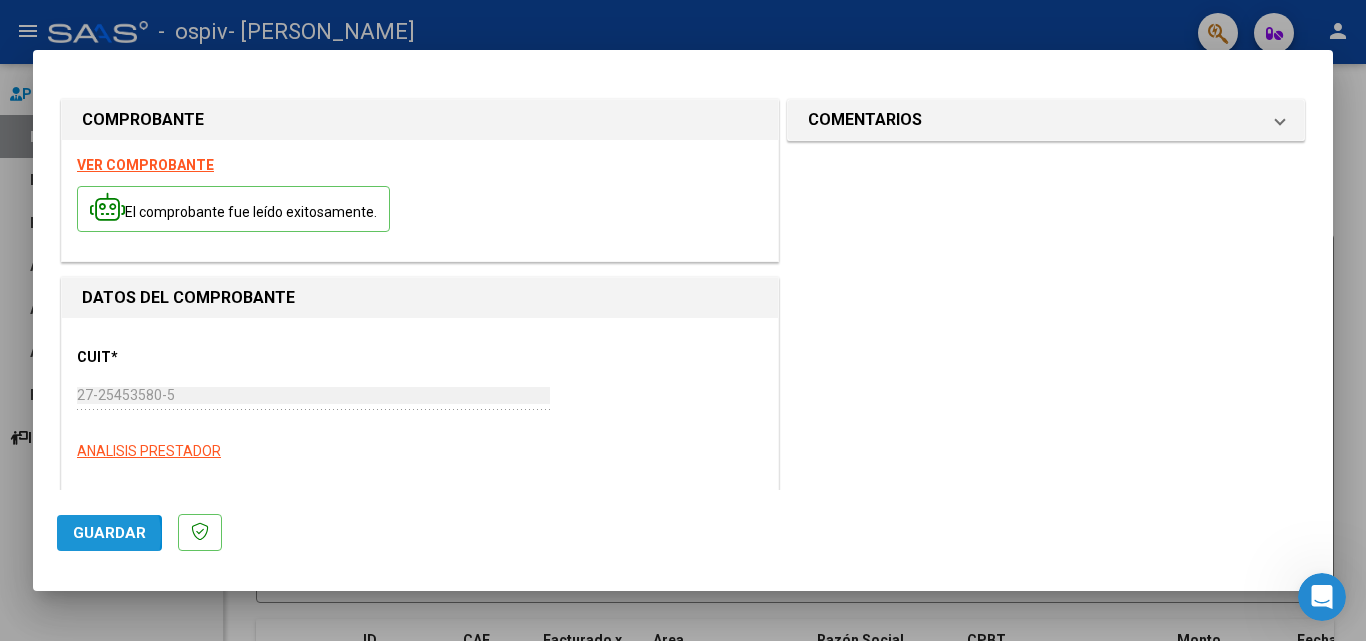 click on "Guardar" 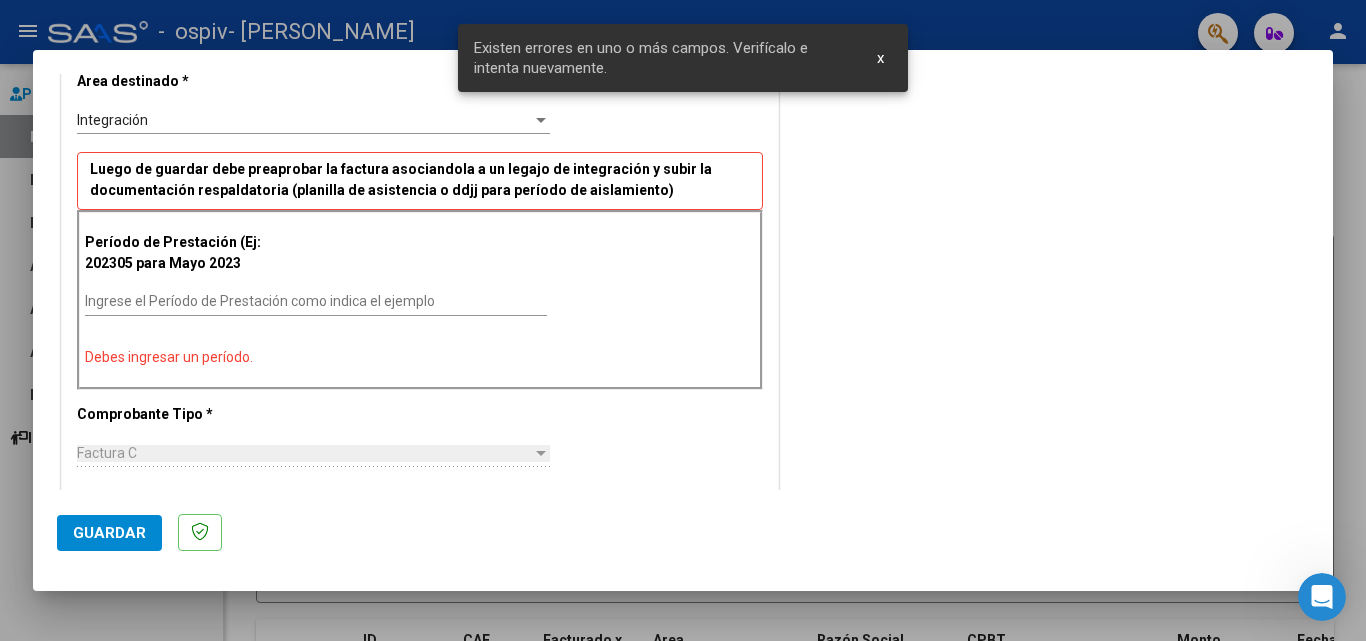 click on "COMENTARIOS Comentarios del Prestador / Gerenciador:" at bounding box center [1046, 501] 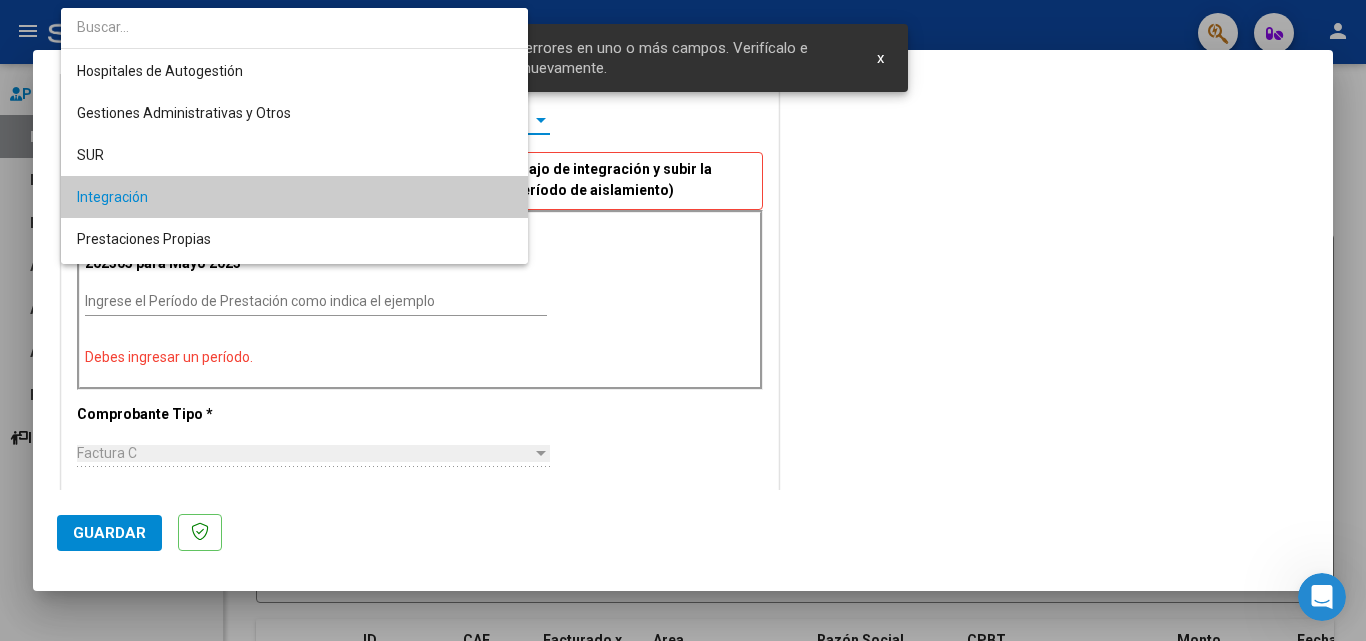 scroll, scrollTop: 77, scrollLeft: 0, axis: vertical 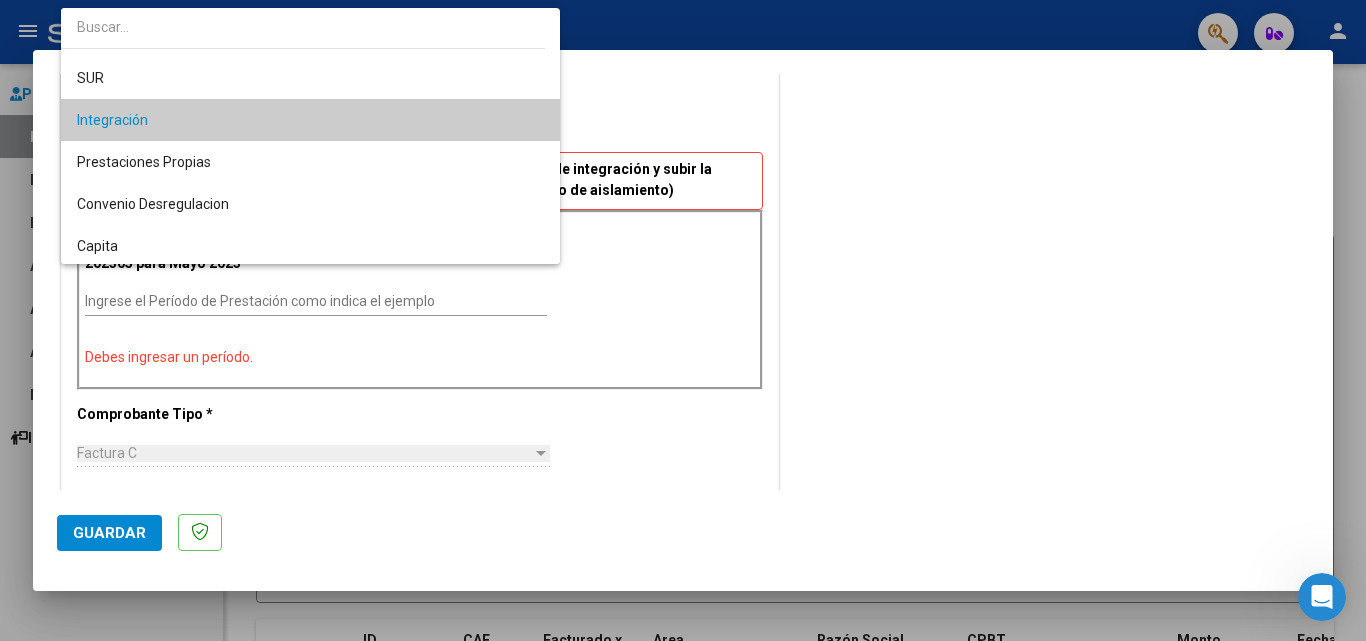 click on "Integración" at bounding box center (310, 120) 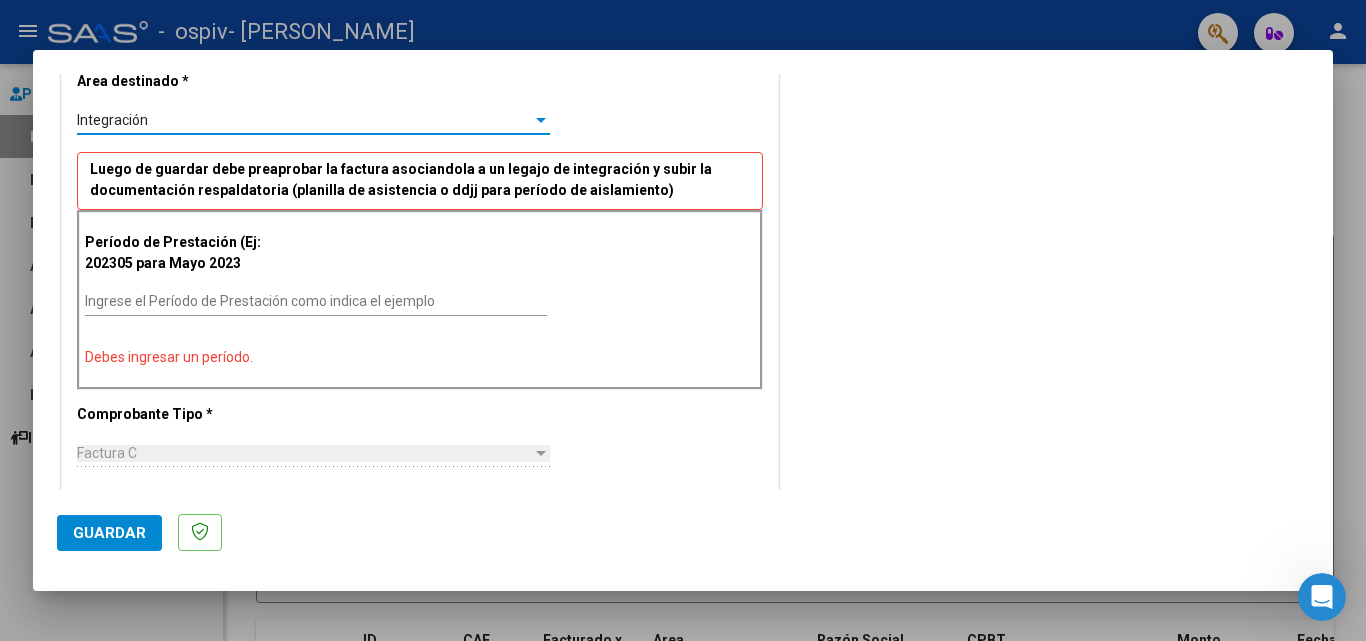 click on "Ingrese el Período de Prestación como indica el ejemplo" at bounding box center [316, 301] 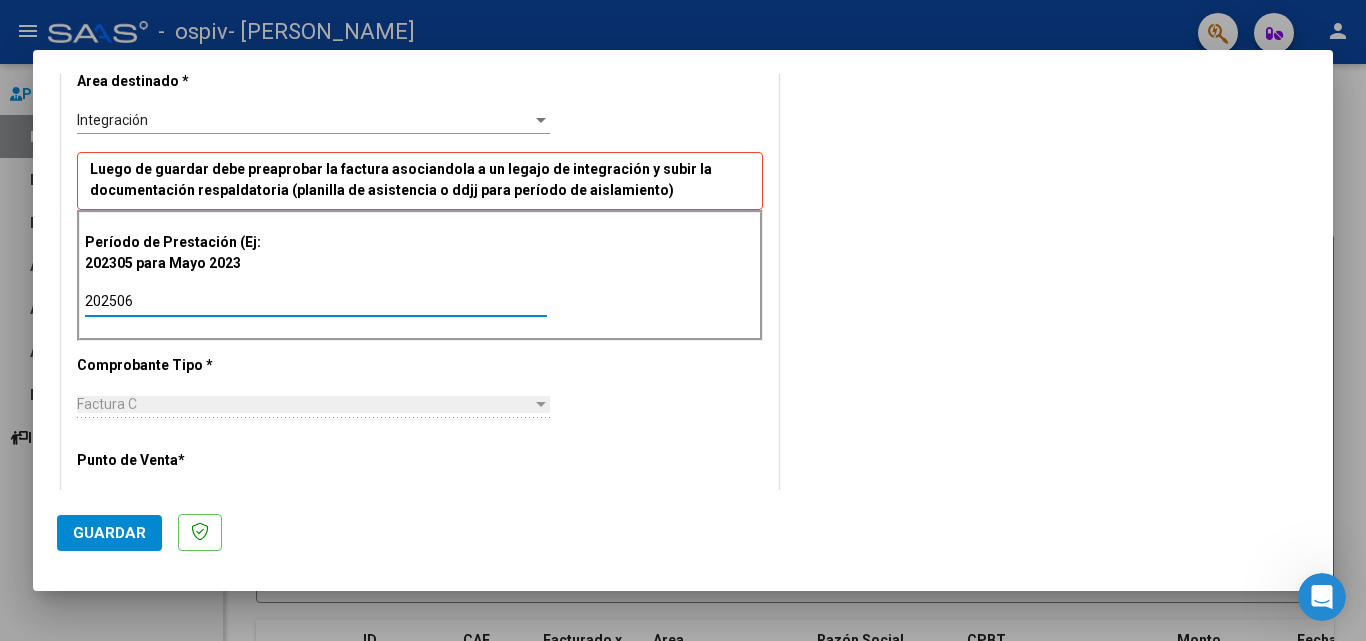 type on "202506" 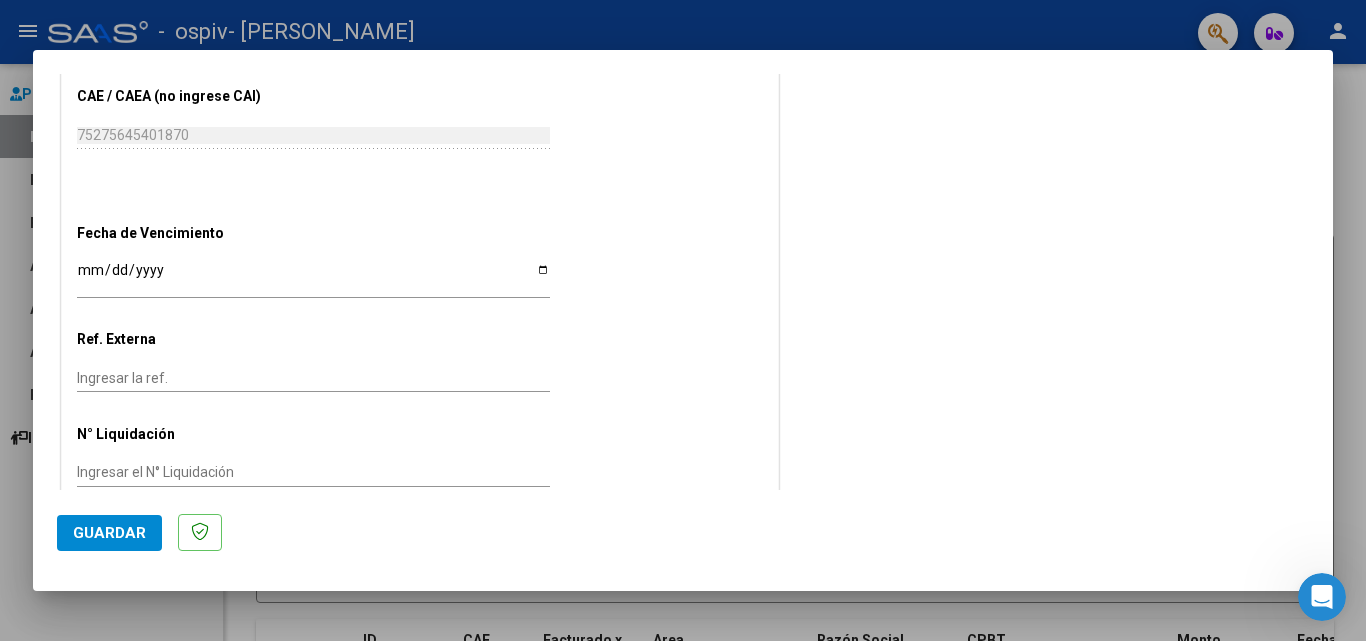scroll, scrollTop: 1205, scrollLeft: 0, axis: vertical 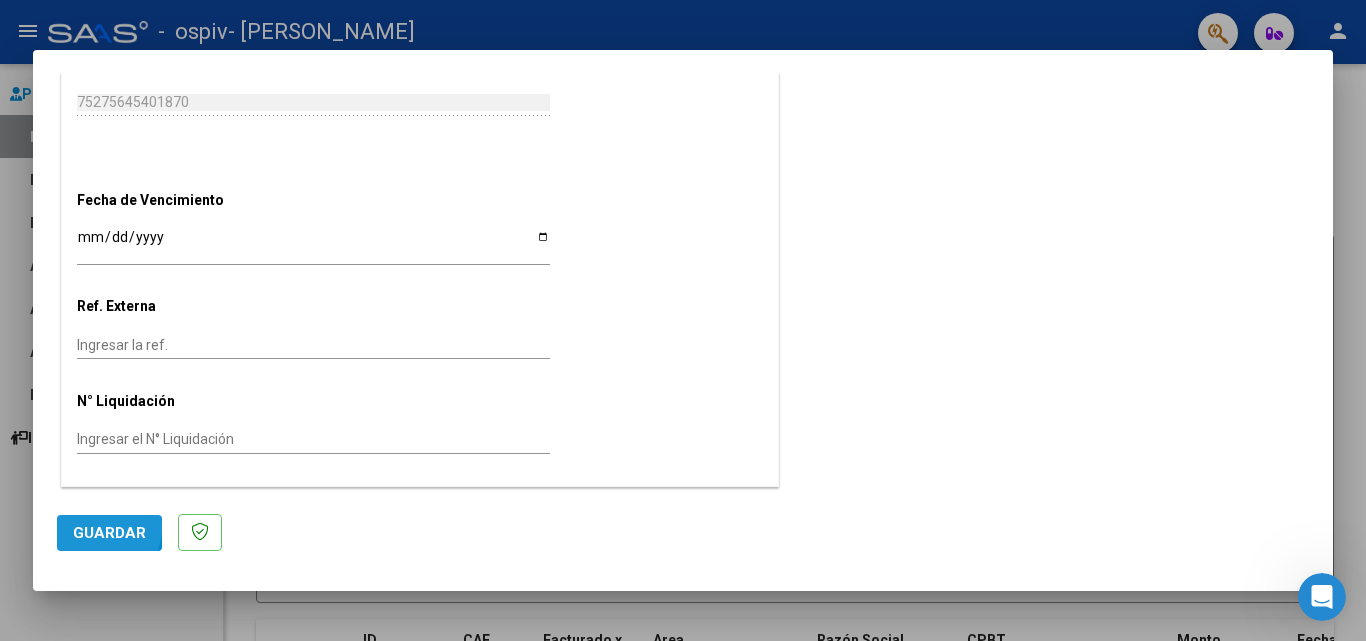 click on "Guardar" 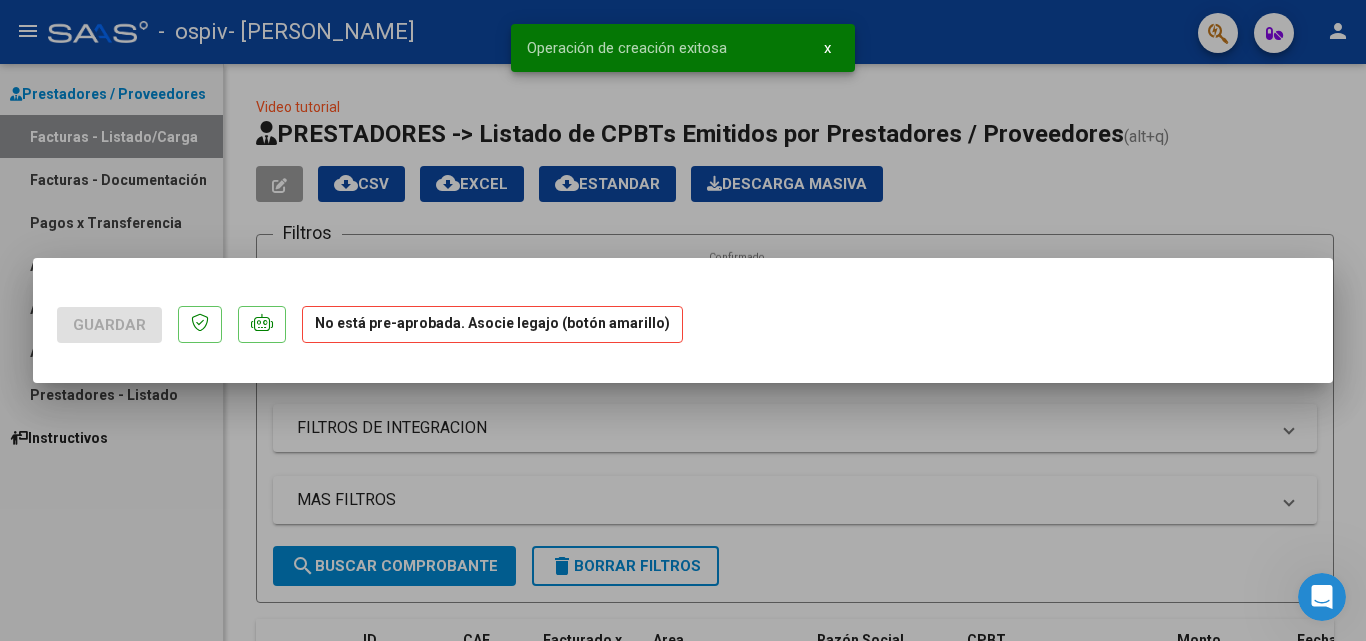 scroll, scrollTop: 0, scrollLeft: 0, axis: both 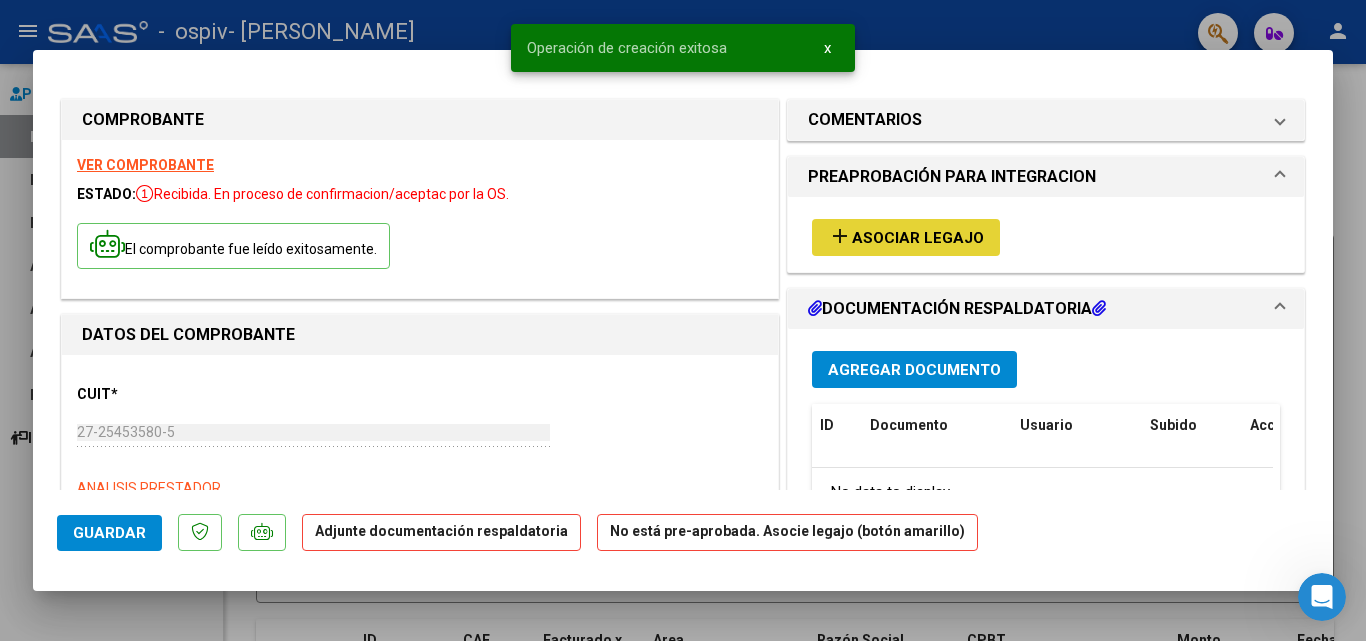 click on "Asociar Legajo" at bounding box center [918, 238] 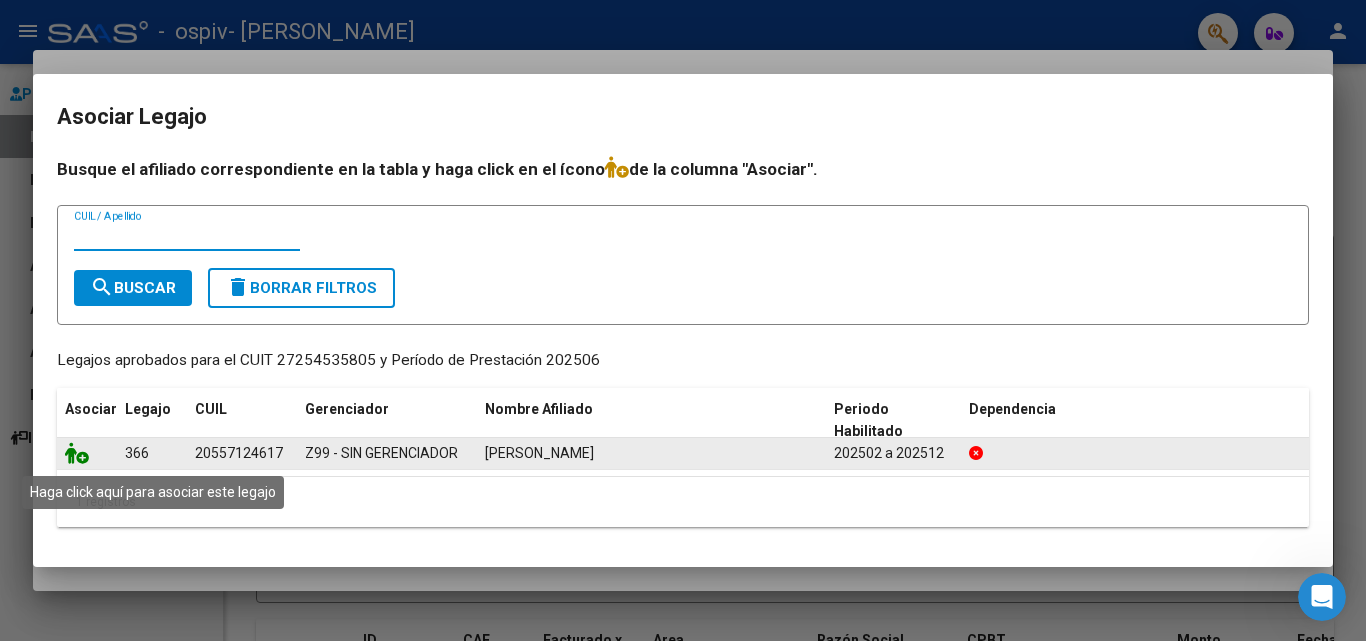 click 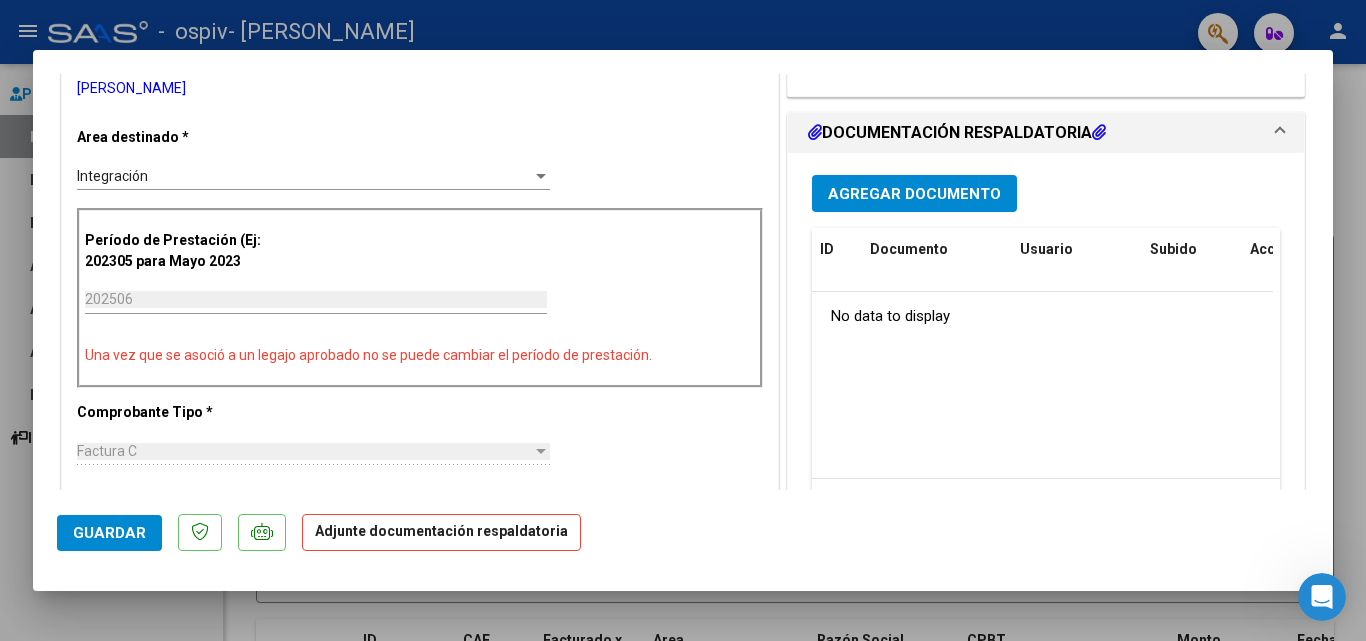 scroll, scrollTop: 461, scrollLeft: 0, axis: vertical 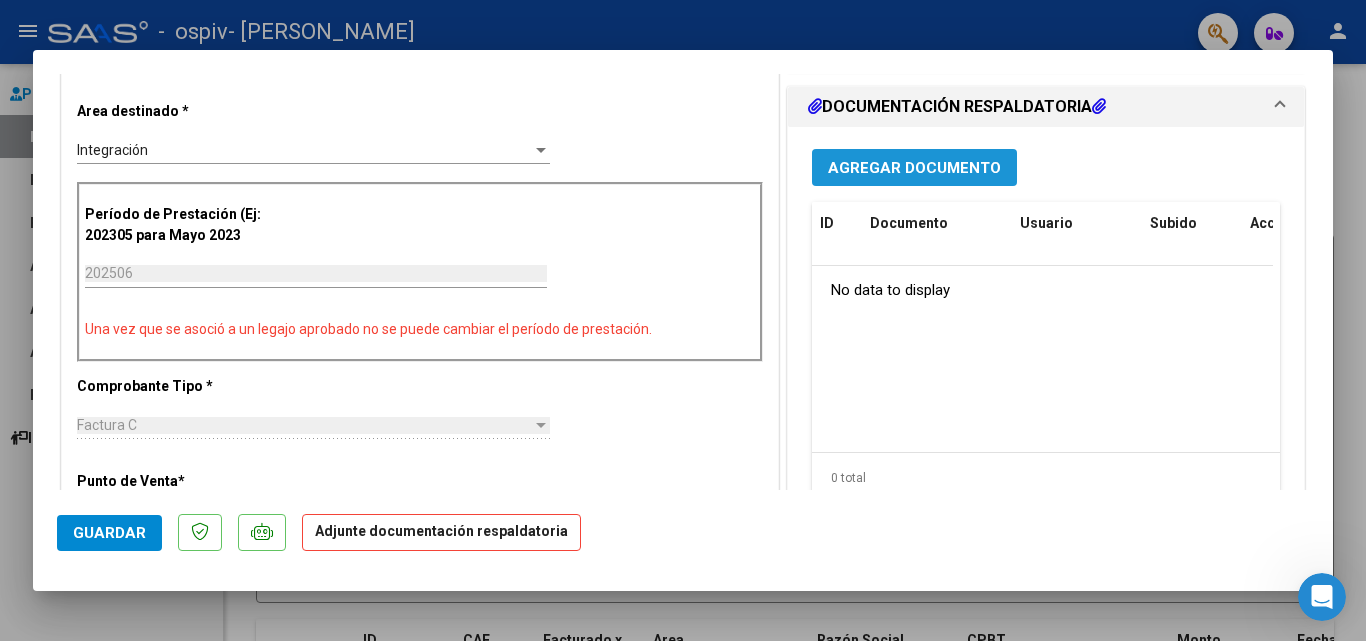 click on "Agregar Documento" at bounding box center [914, 168] 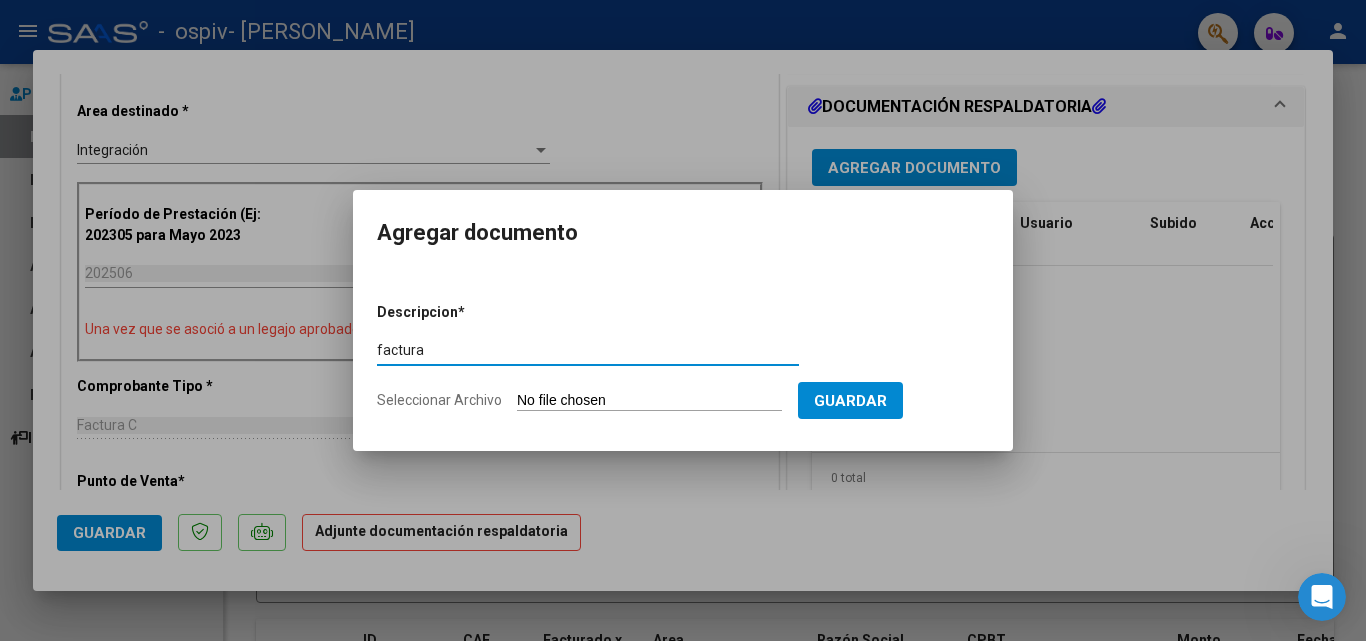 click on "Seleccionar Archivo" at bounding box center [649, 401] 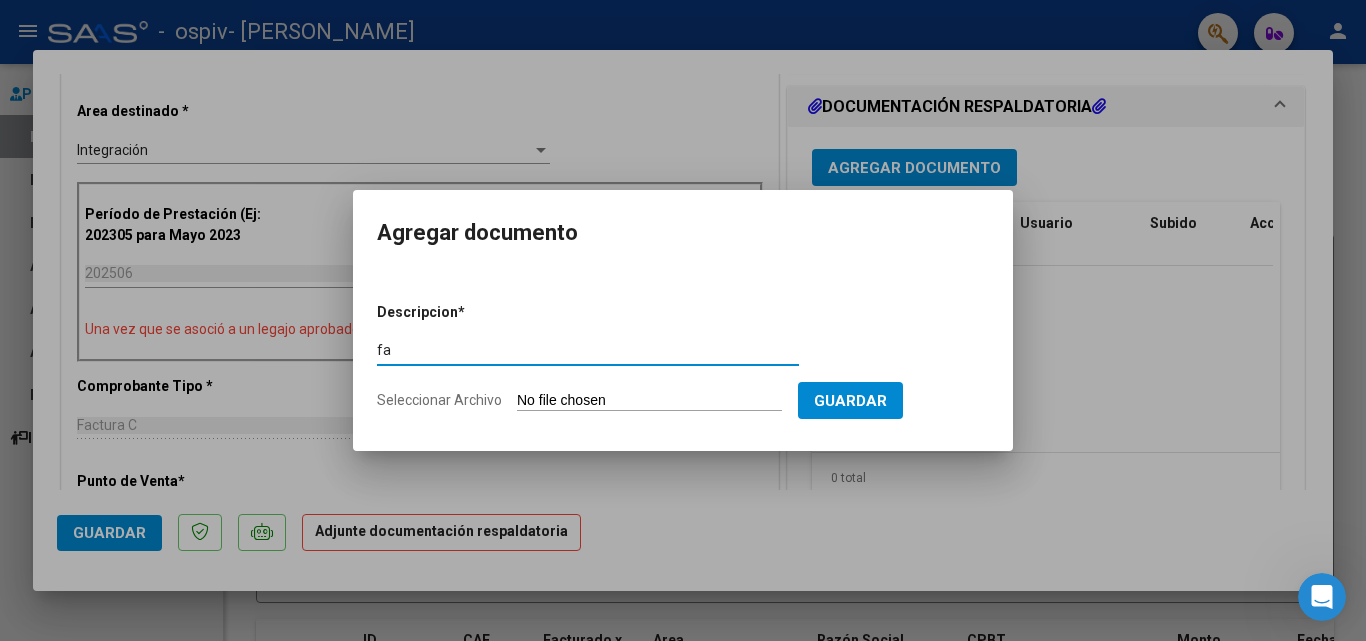 type on "f" 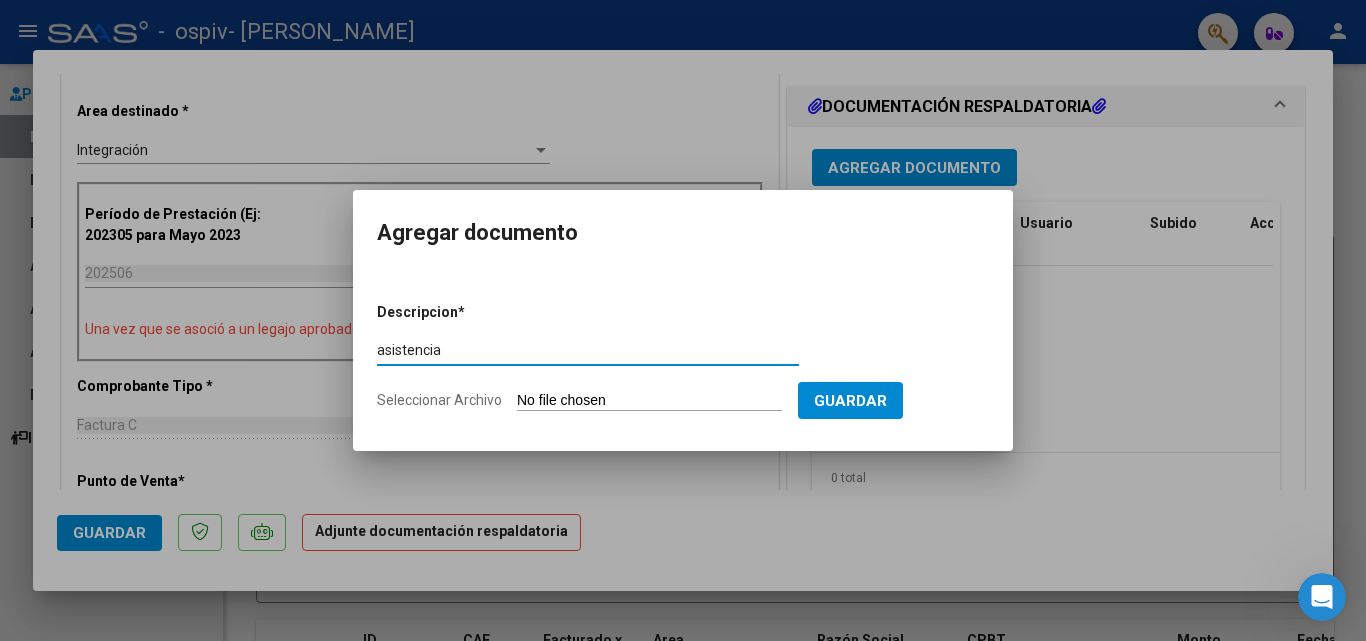 type on "asistencia" 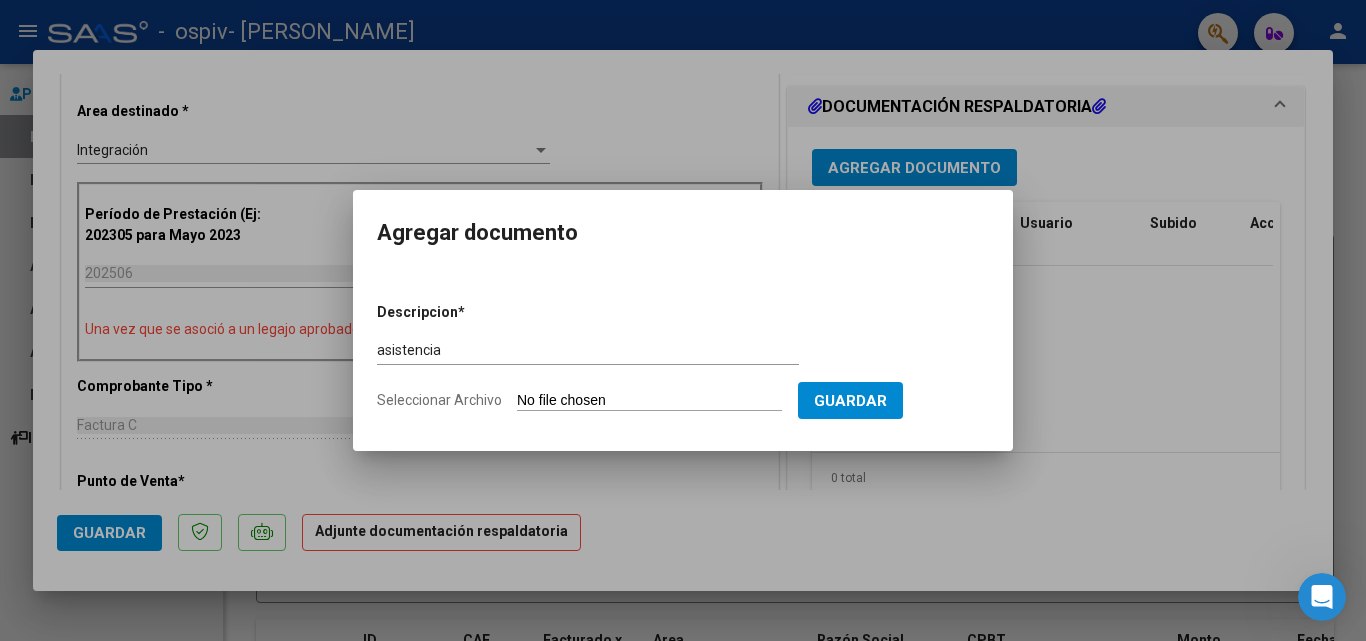 click on "Seleccionar Archivo" at bounding box center (649, 401) 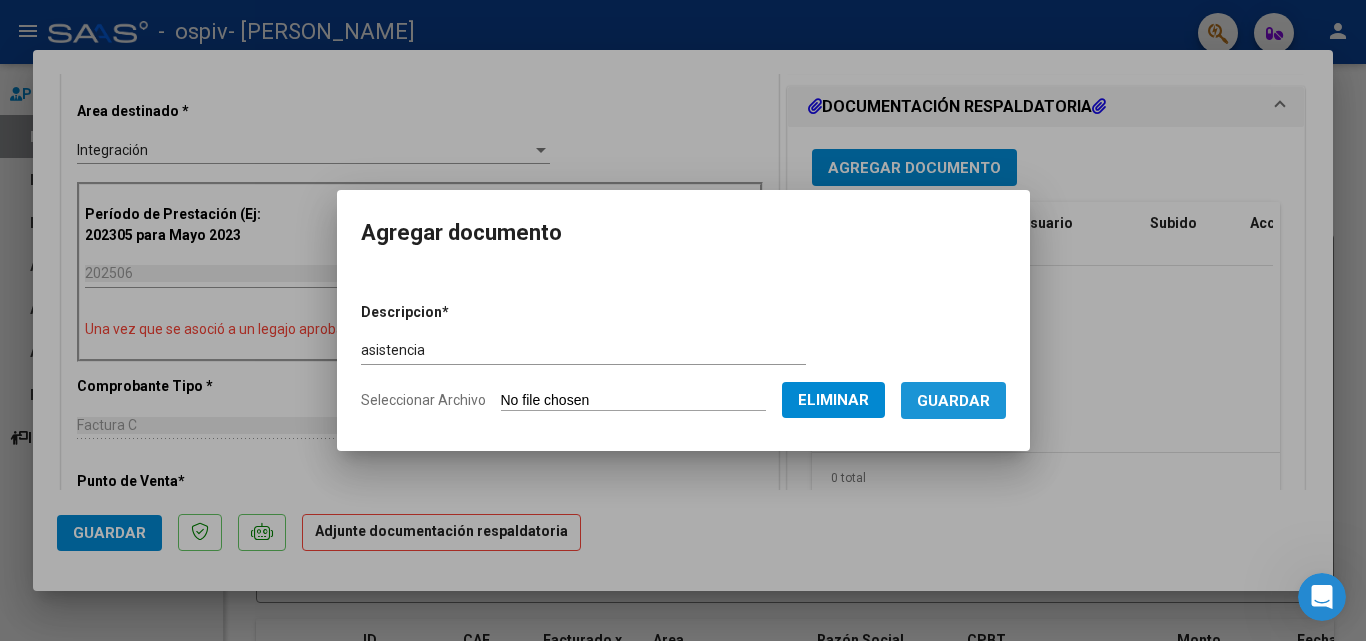 click on "Guardar" at bounding box center [953, 401] 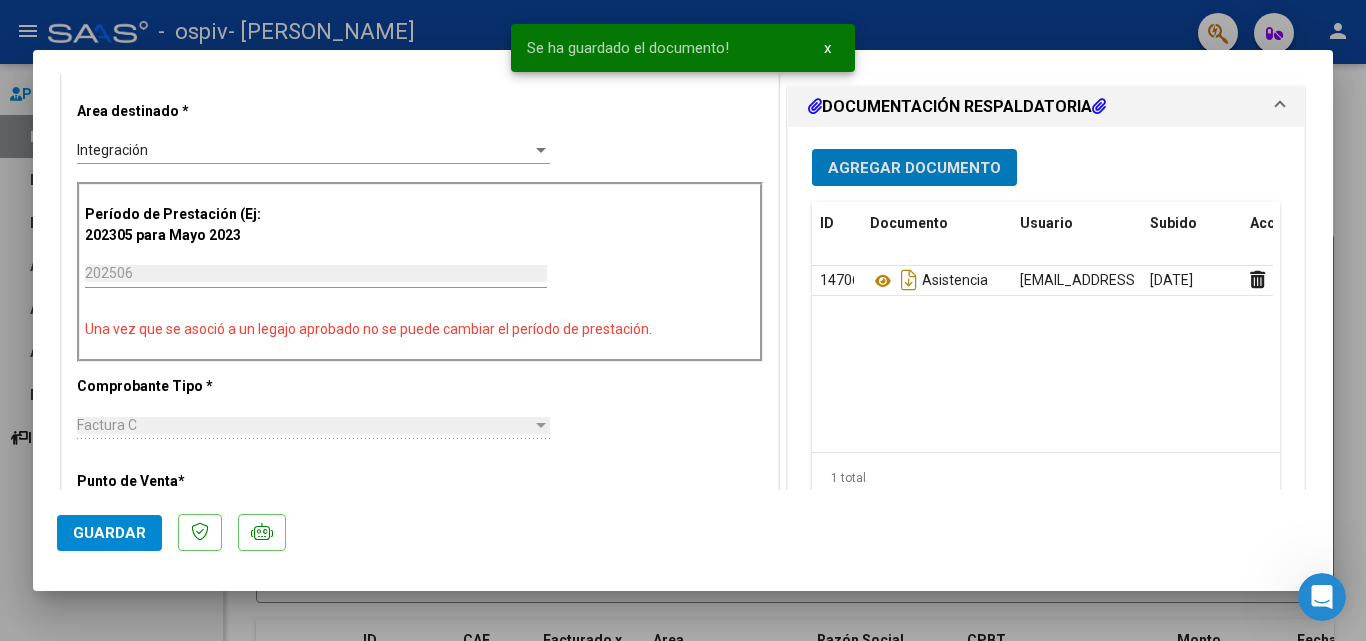 click on "Agregar Documento" at bounding box center (914, 168) 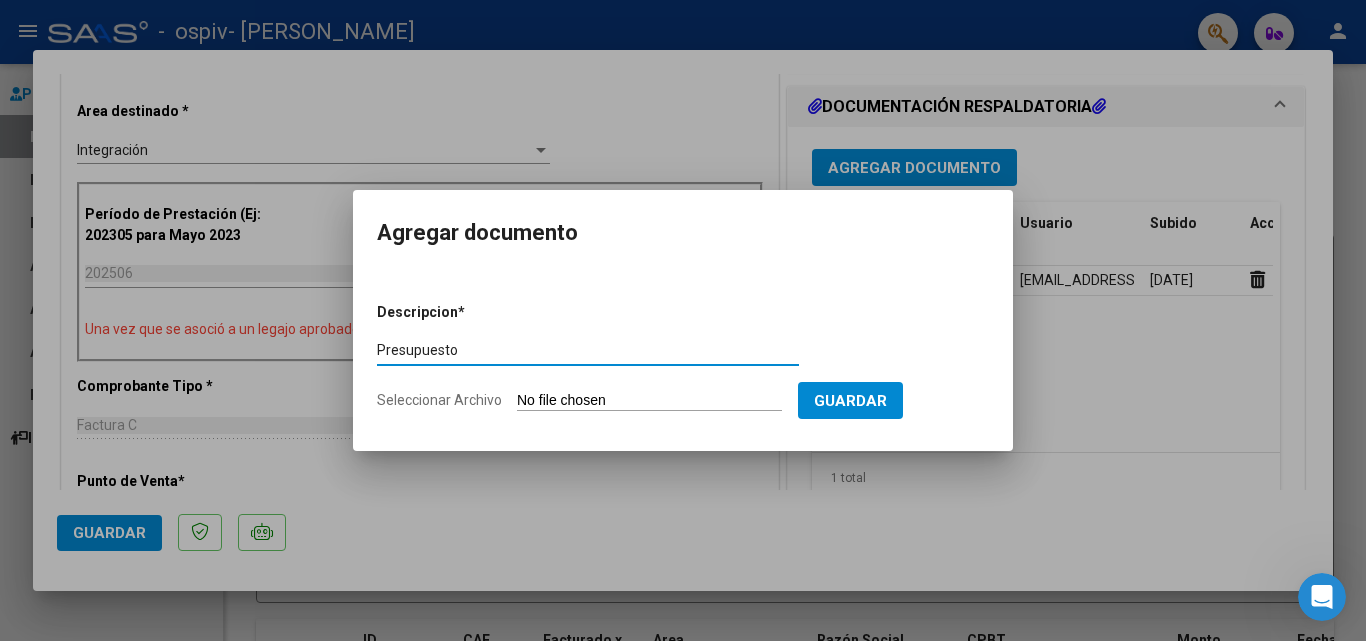 type on "Presupuesto" 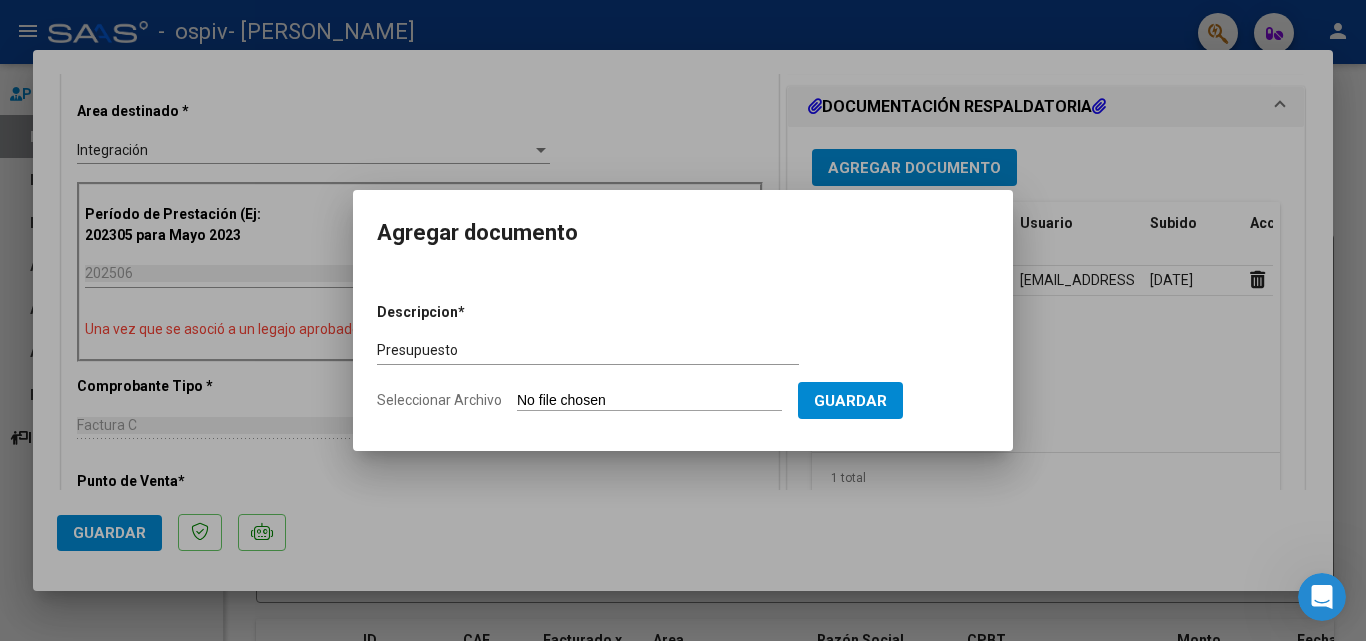 click on "Seleccionar Archivo" at bounding box center [649, 401] 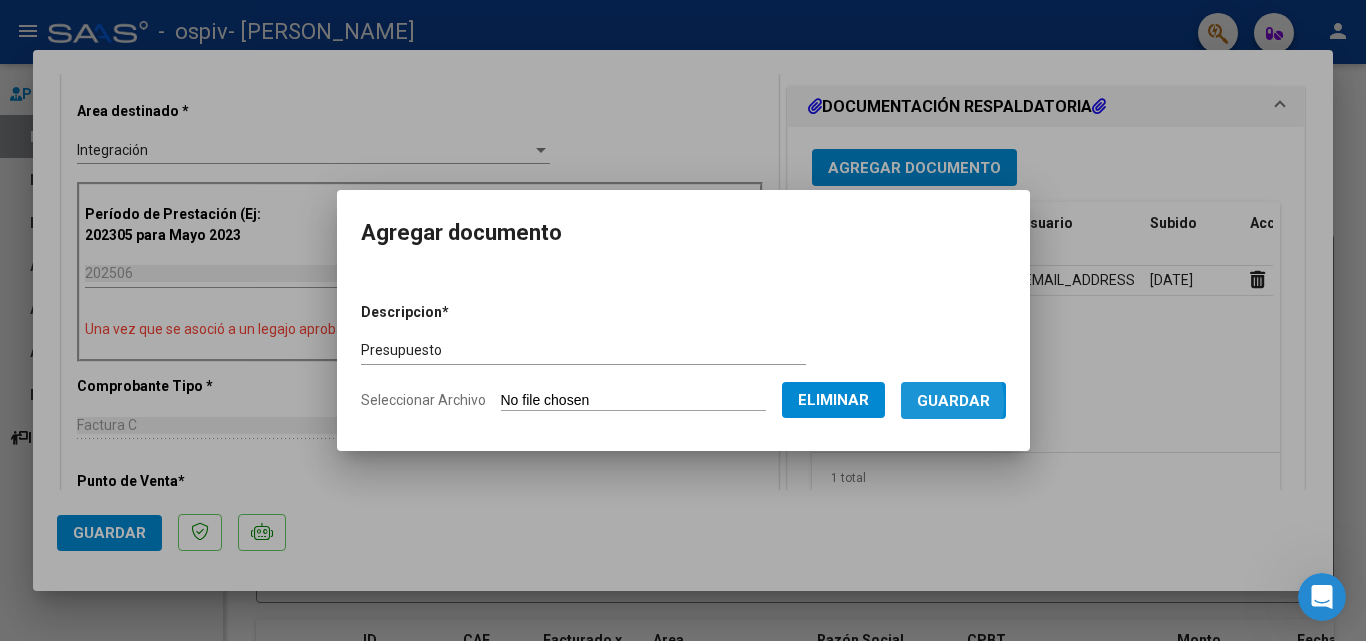click on "Guardar" at bounding box center [953, 401] 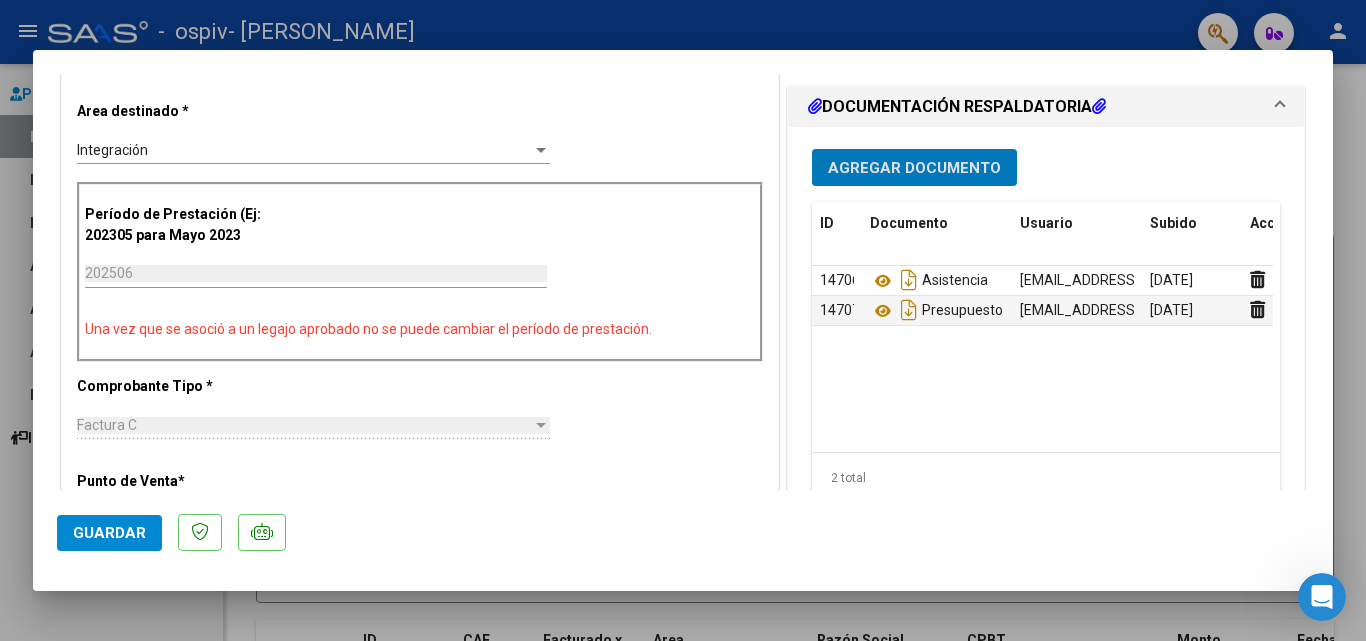 click on "Guardar" 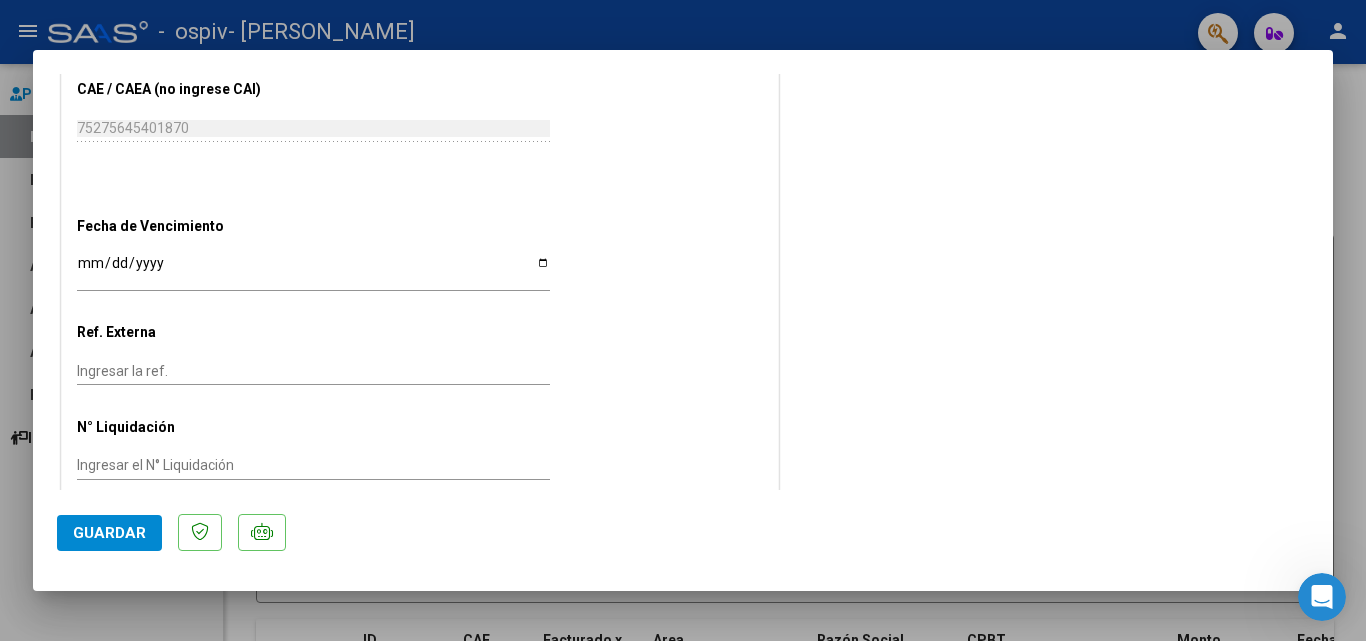 scroll, scrollTop: 1268, scrollLeft: 0, axis: vertical 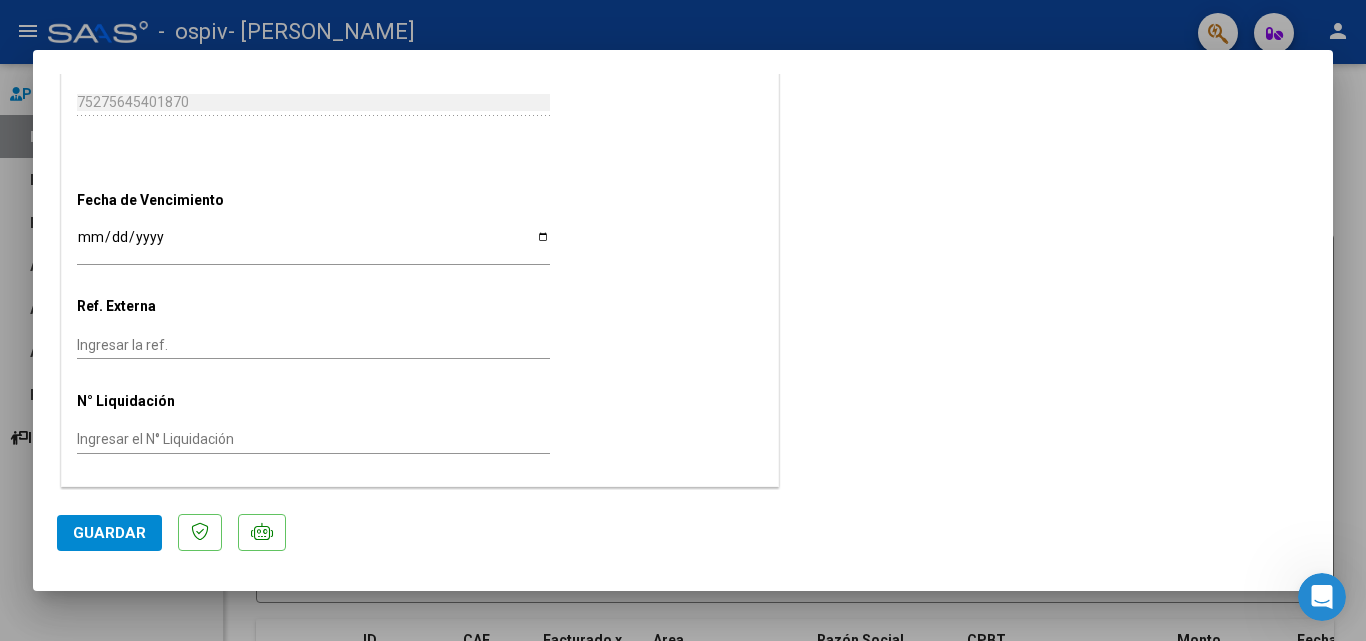 click on "Guardar" 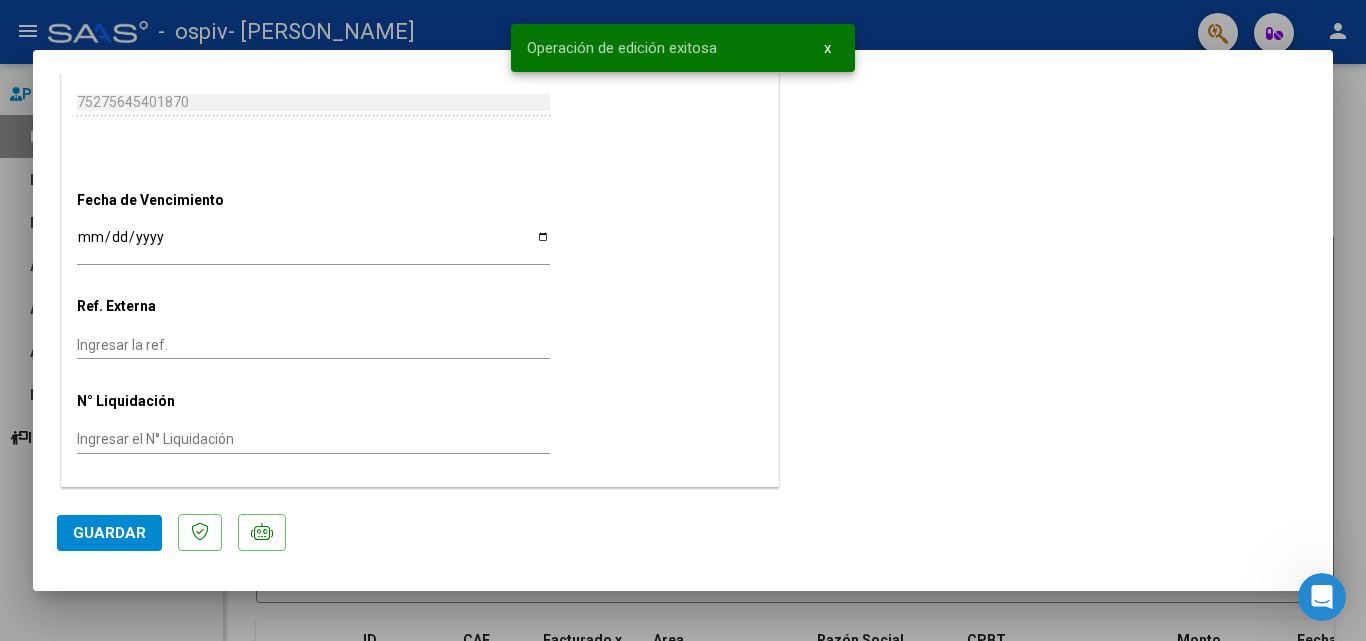 click at bounding box center [683, 320] 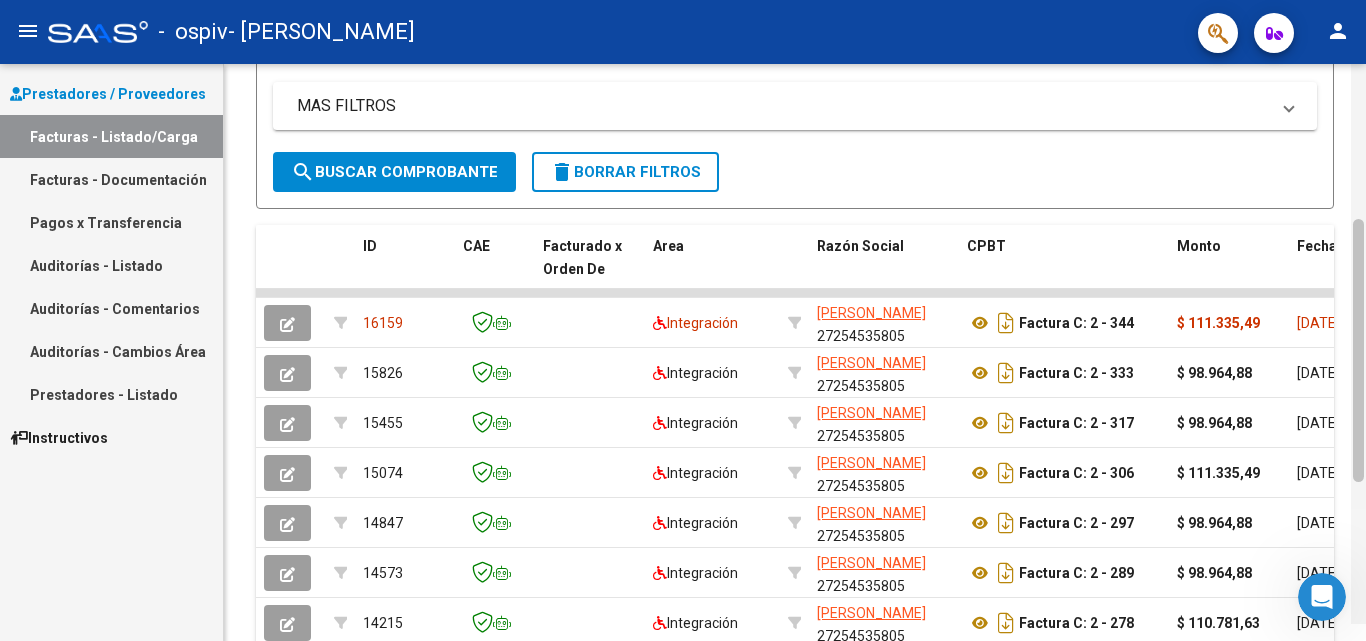 scroll, scrollTop: 408, scrollLeft: 0, axis: vertical 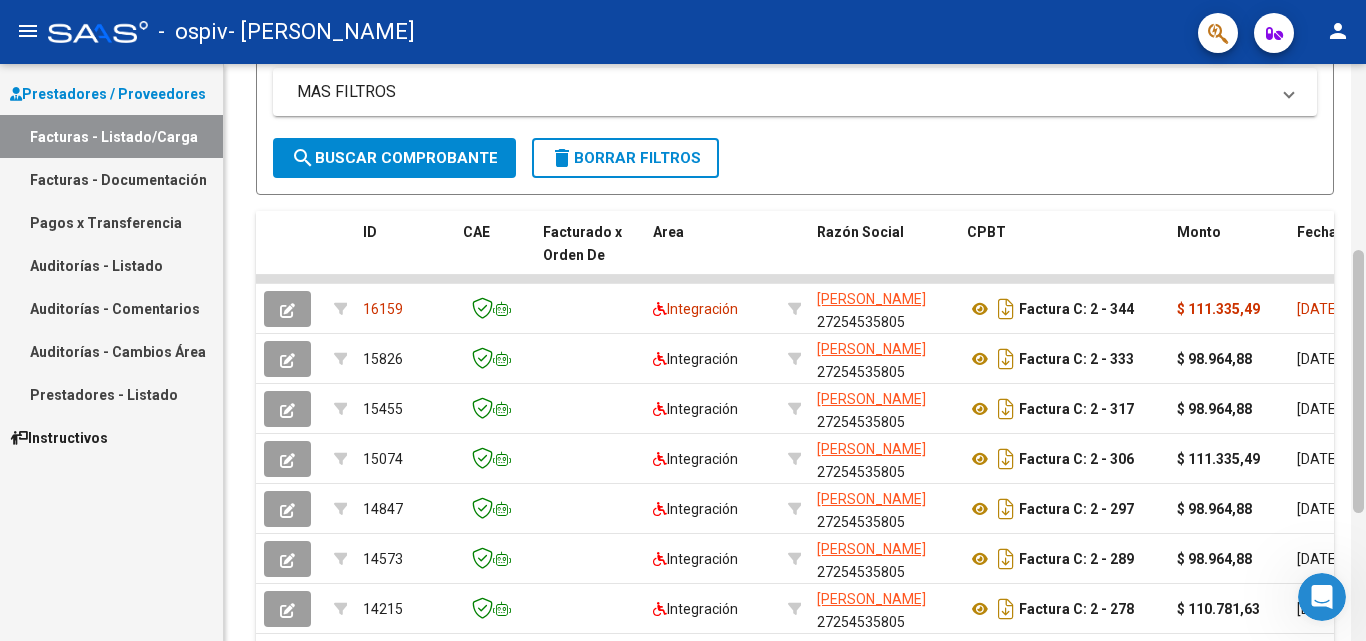 drag, startPoint x: 1363, startPoint y: 205, endPoint x: 1358, endPoint y: 378, distance: 173.07224 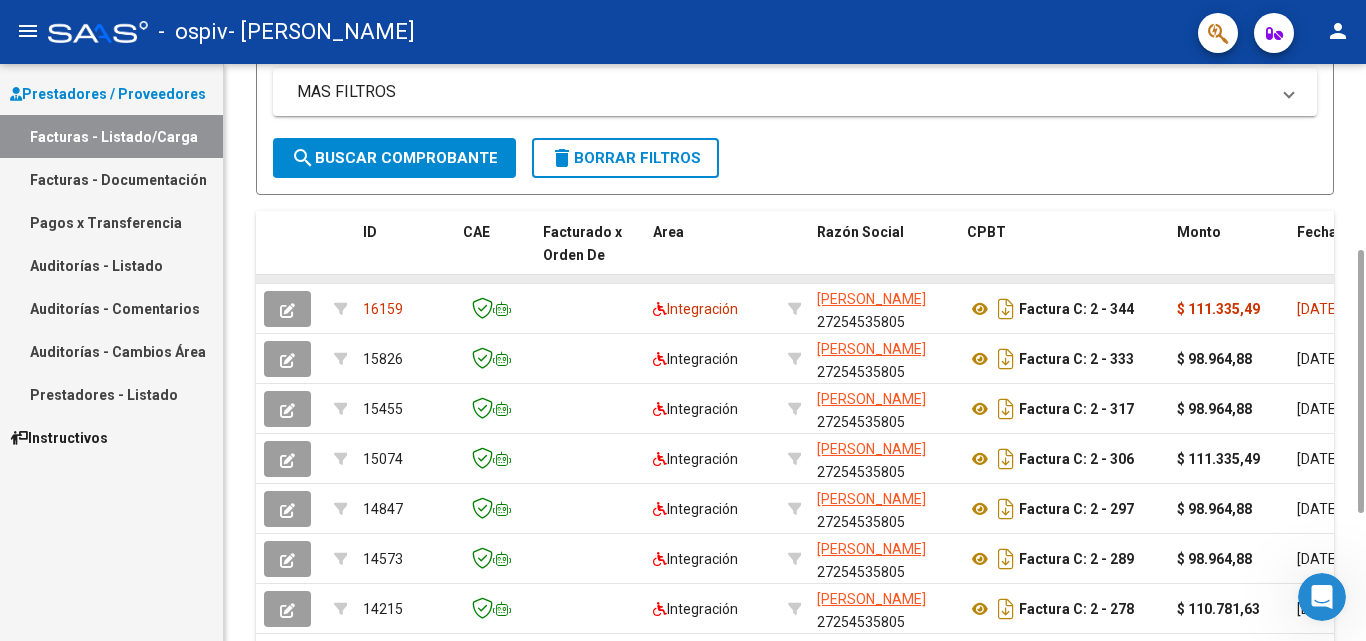 click 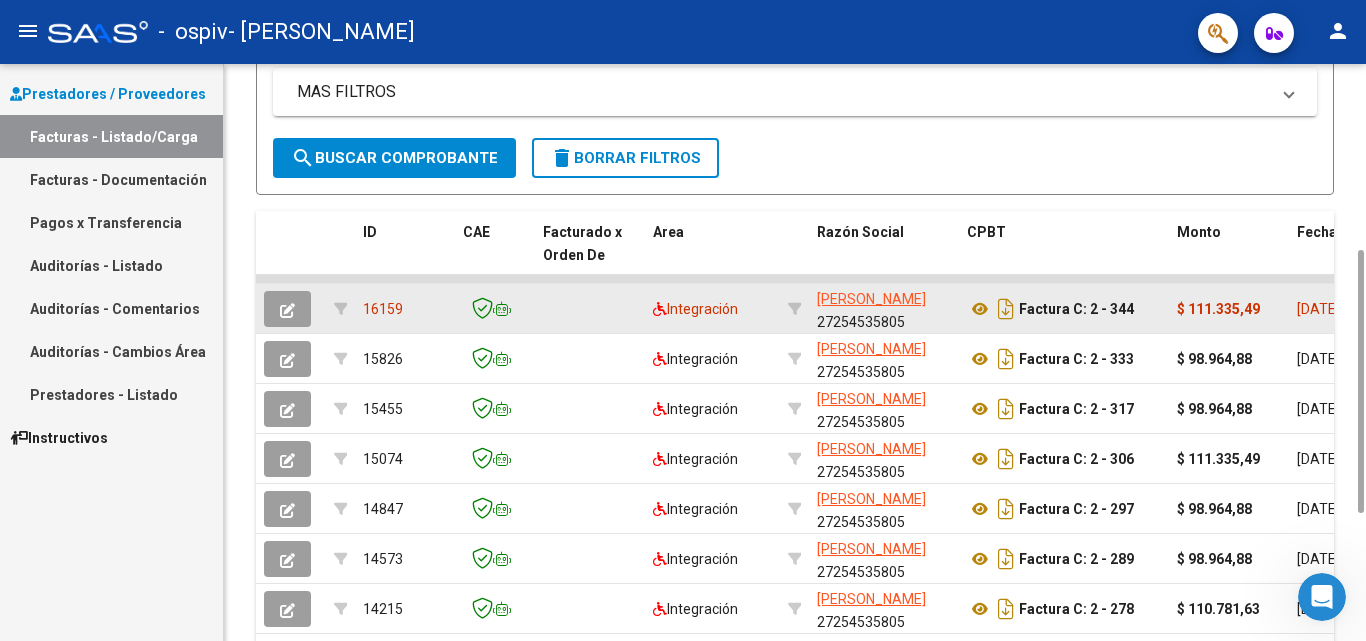 click on "16159  Integración [PERSON_NAME] CELESTE    27254535805   Factura C: 2 - 344  $ 111.335,49 [DATE] 0 [DATE]  -      202506  366 [PERSON_NAME] 20557124617 [DATE] [PERSON_NAME] [EMAIL_ADDRESS][DOMAIN_NAME]
15826  Integración [PERSON_NAME] CELESTE    27254535805   Factura C: 2 - 333  $ 98.964,88 [DATE] 31 [DATE]  -     DS 202505 $ 98.964,88 $ 309.265,25  202505  366 [PERSON_NAME] 20557124617 [DATE] [DATE] [DATE] [PERSON_NAME] [PERSON_NAME][EMAIL_ADDRESS][DOMAIN_NAME]
15455  Integración [PERSON_NAME] CELESTE    27254535805   Factura C: 2 - 317  $ 98.964,88 [DATE] 63 [DATE]  -     DS 202504 $ 98.964,88 $ 296.894,64  202504  366 [PERSON_NAME] 20557124617  ACTUALIZAR PLANILLA DE ASISTENCIA 2025 DE LA OBRA SOCIAL Y ADJUNTAR EN LA DOCUMENTACION RESPALDATORIA.
[DATE] [DATE] [DATE] [PERSON_NAME] [PERSON_NAME][EMAIL_ADDRESS][DOMAIN_NAME]
15074  Integración    27254535805  97 DS" 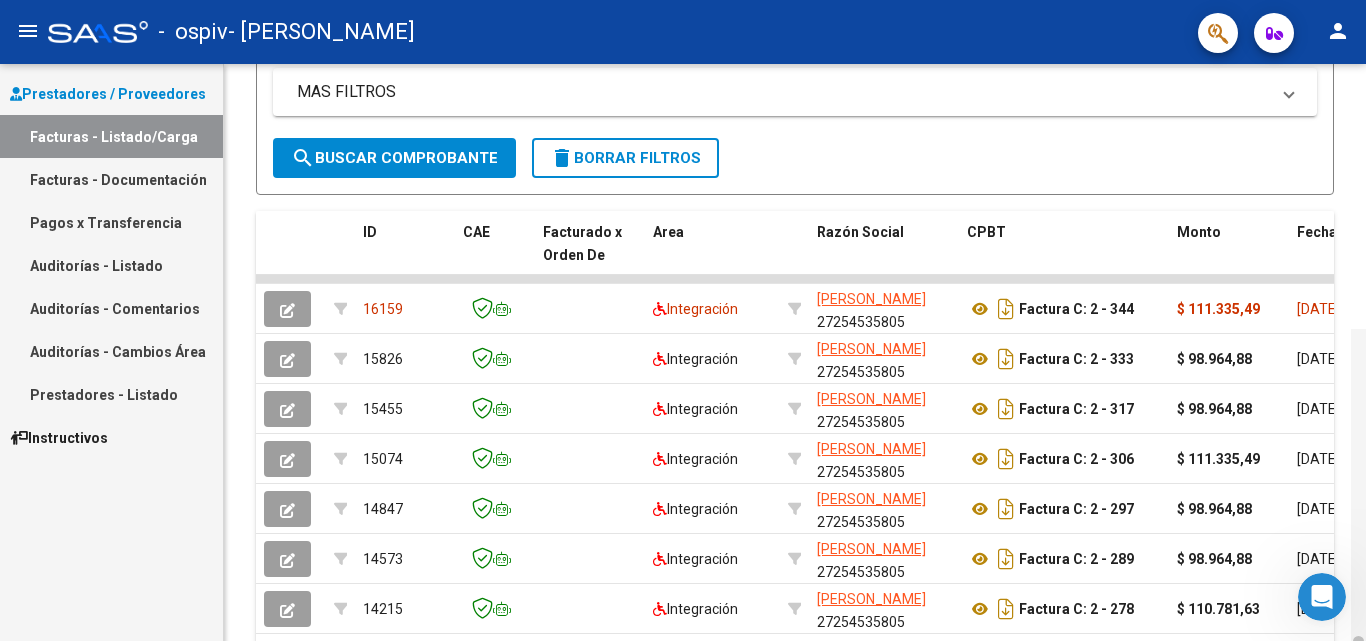 scroll, scrollTop: 688, scrollLeft: 0, axis: vertical 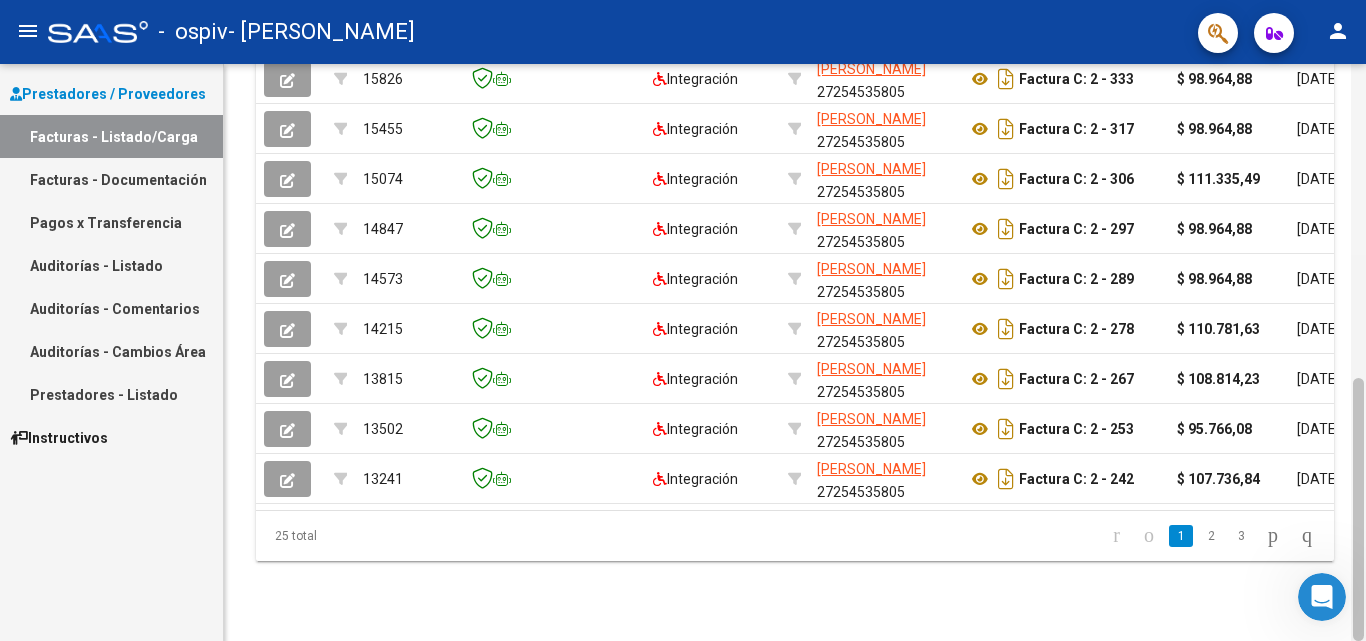 drag, startPoint x: 1361, startPoint y: 276, endPoint x: 1365, endPoint y: 485, distance: 209.03827 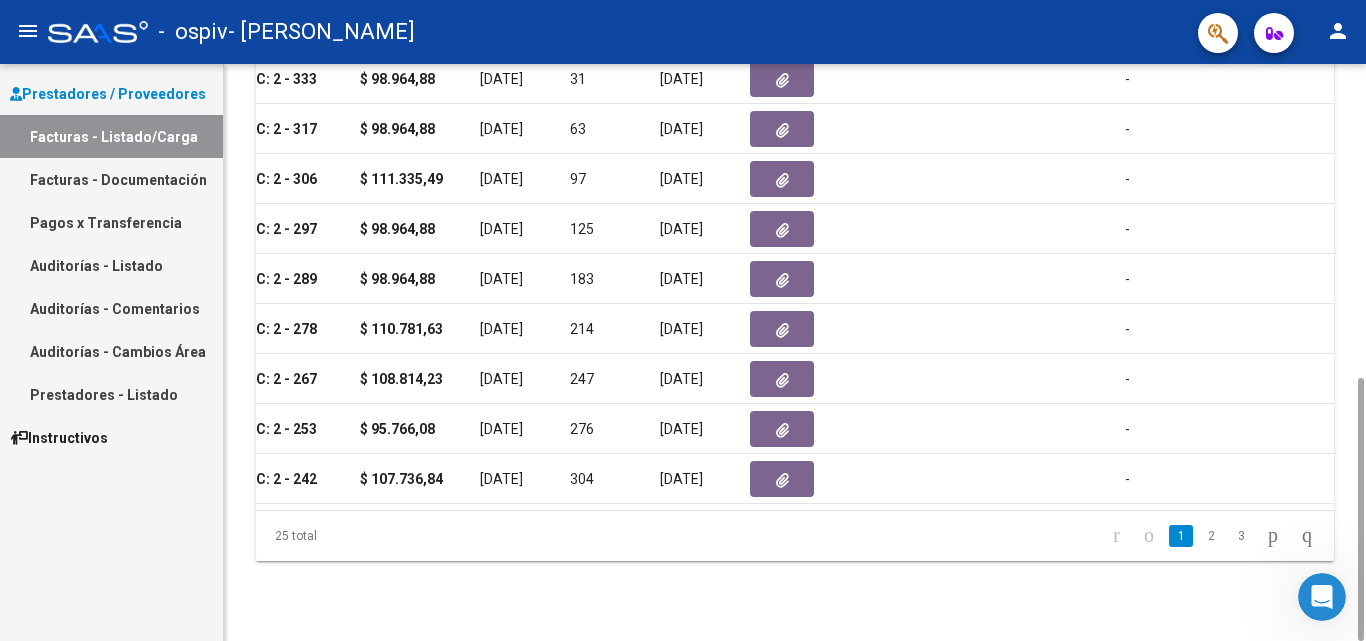 scroll, scrollTop: 0, scrollLeft: 704, axis: horizontal 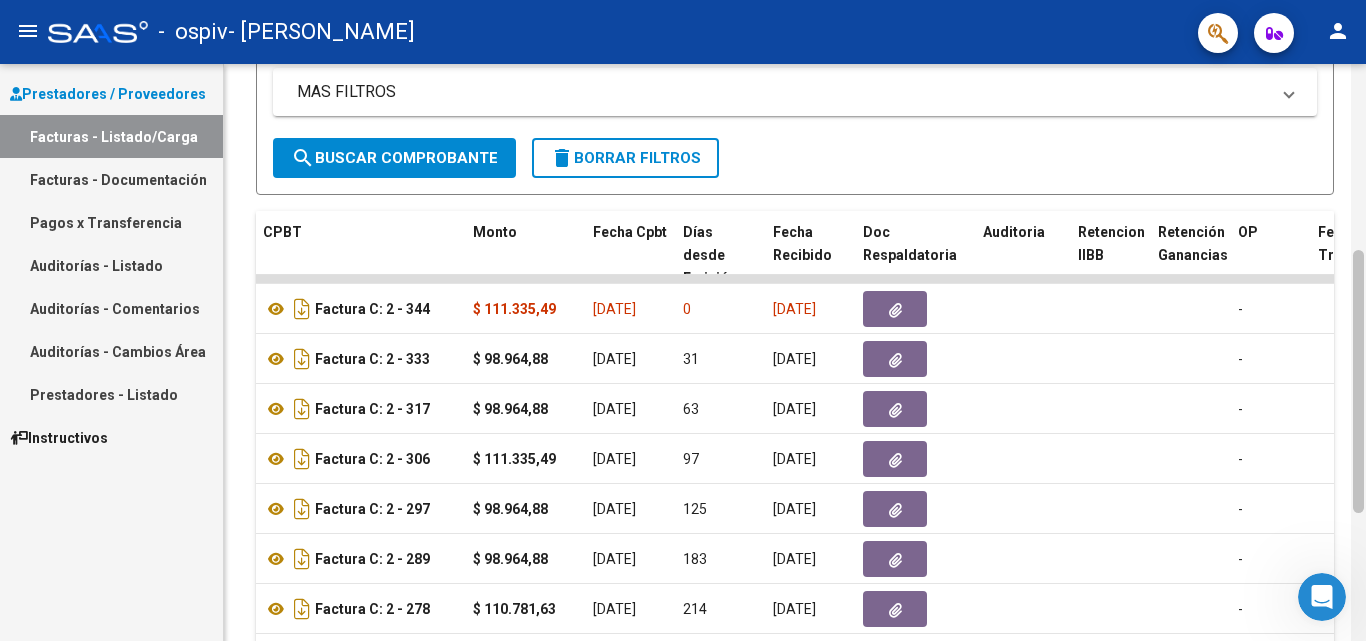 drag, startPoint x: 1358, startPoint y: 441, endPoint x: 1365, endPoint y: 313, distance: 128.19127 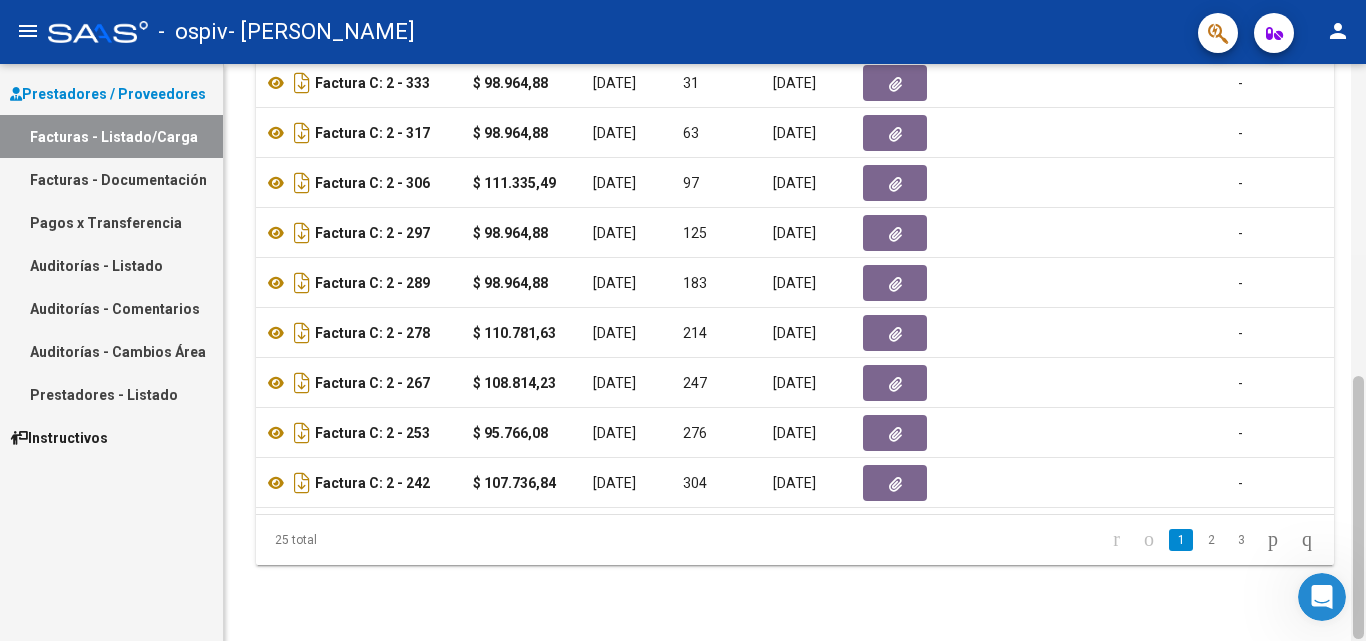 scroll, scrollTop: 688, scrollLeft: 0, axis: vertical 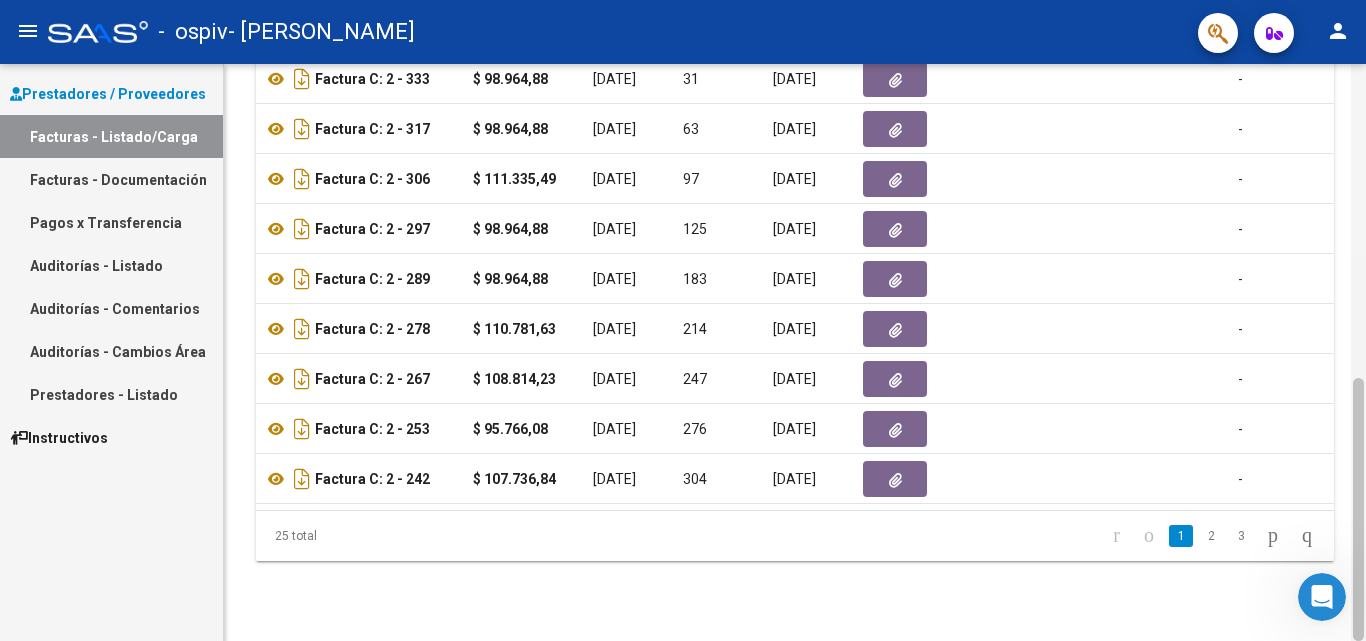 drag, startPoint x: 1360, startPoint y: 367, endPoint x: 1361, endPoint y: 500, distance: 133.00375 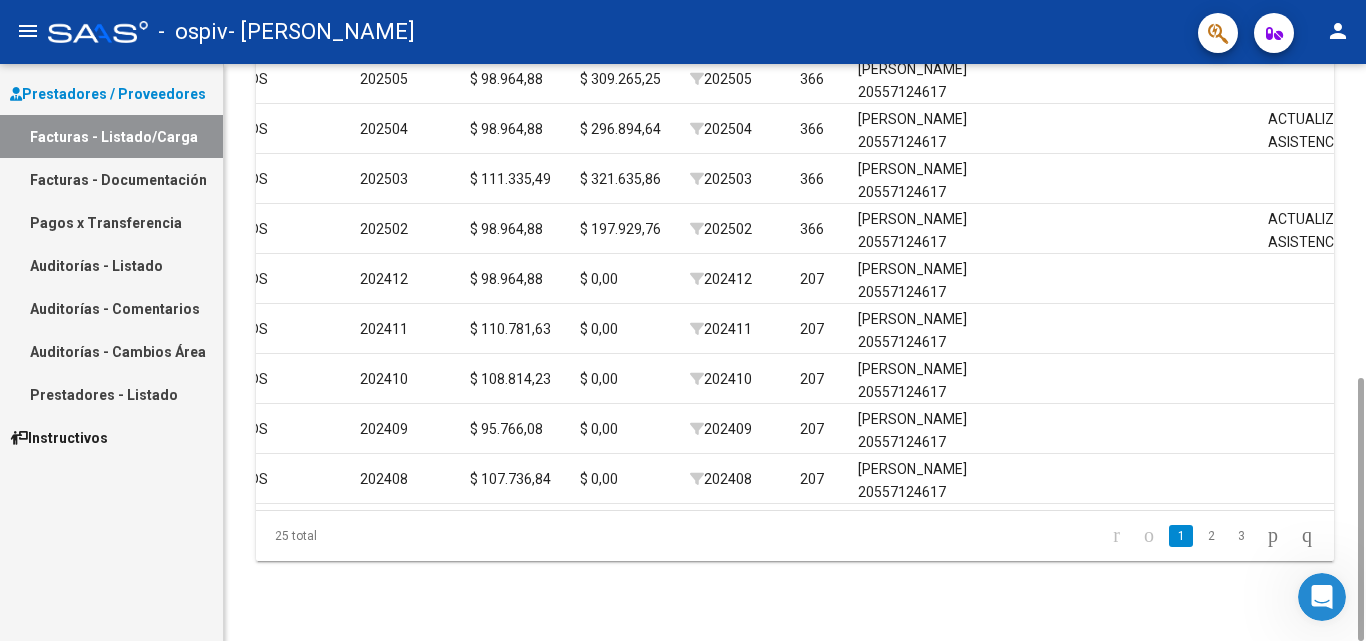 scroll, scrollTop: 0, scrollLeft: 2236, axis: horizontal 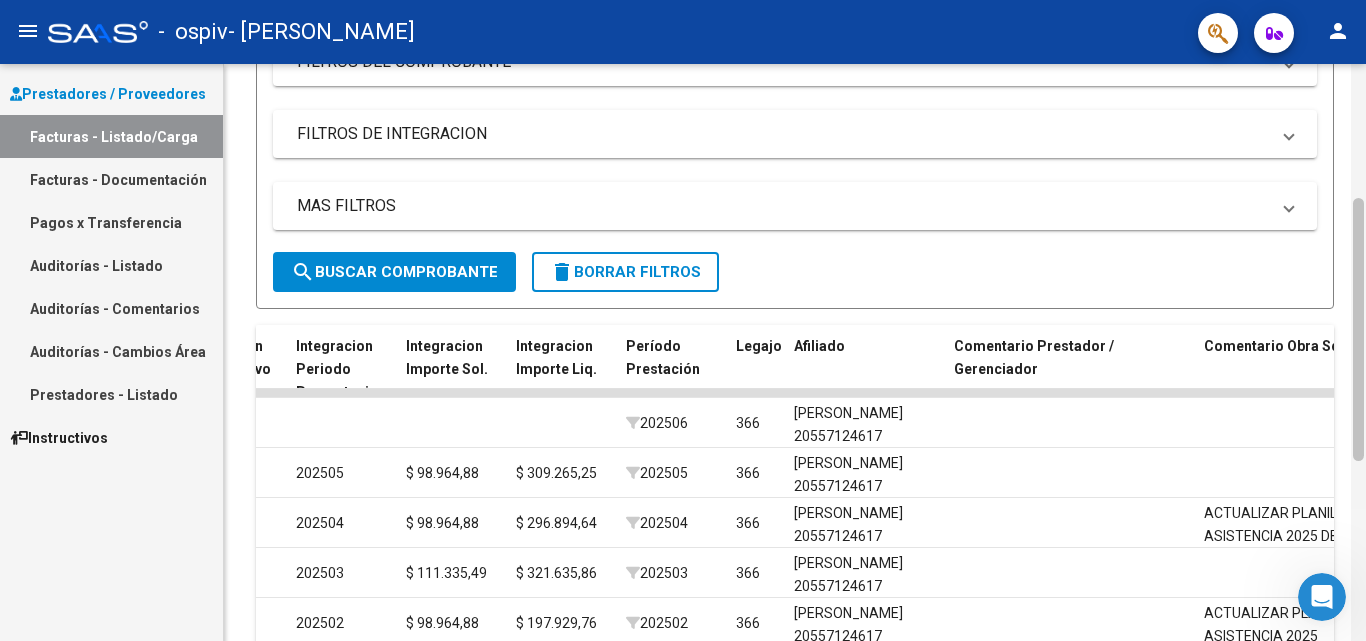 drag, startPoint x: 1354, startPoint y: 451, endPoint x: 1365, endPoint y: 271, distance: 180.3358 